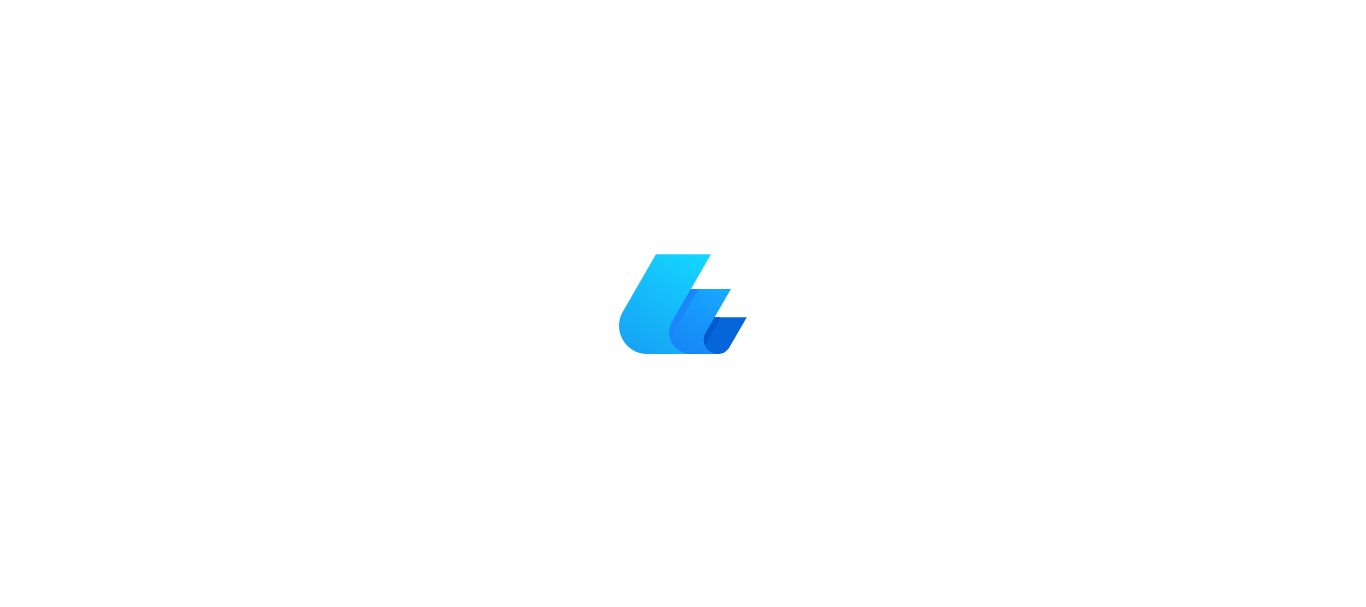 scroll, scrollTop: 0, scrollLeft: 0, axis: both 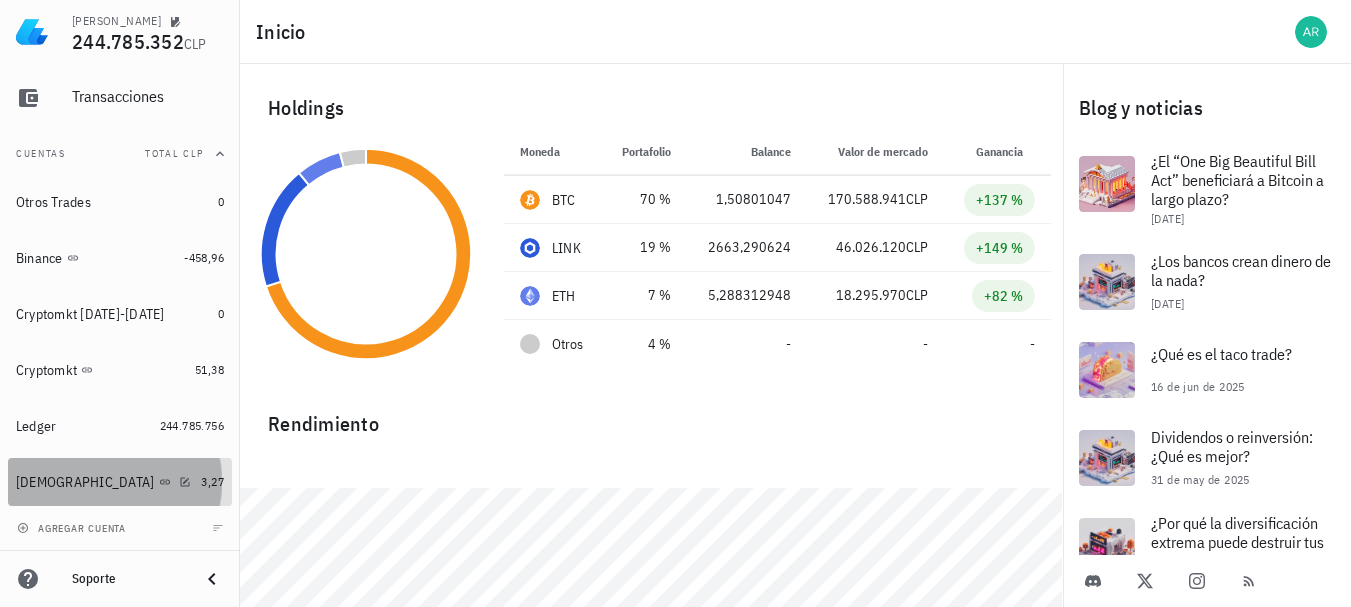 click on "[DEMOGRAPHIC_DATA]" at bounding box center (104, 482) 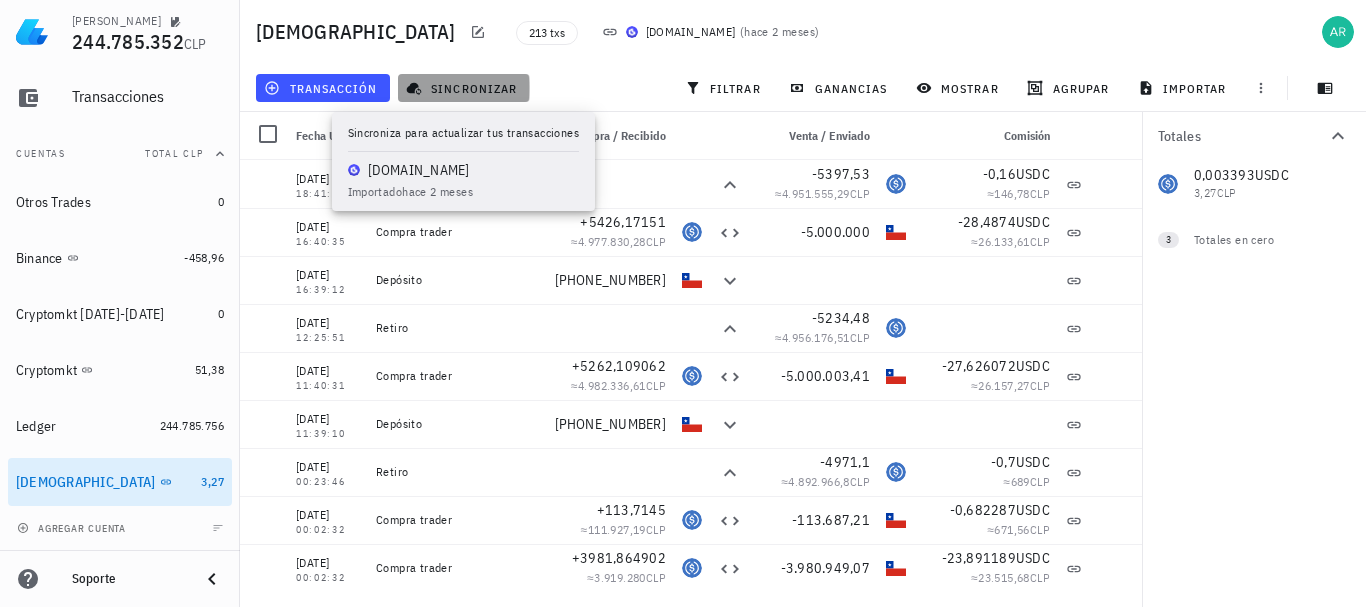 click on "sincronizar" at bounding box center (463, 88) 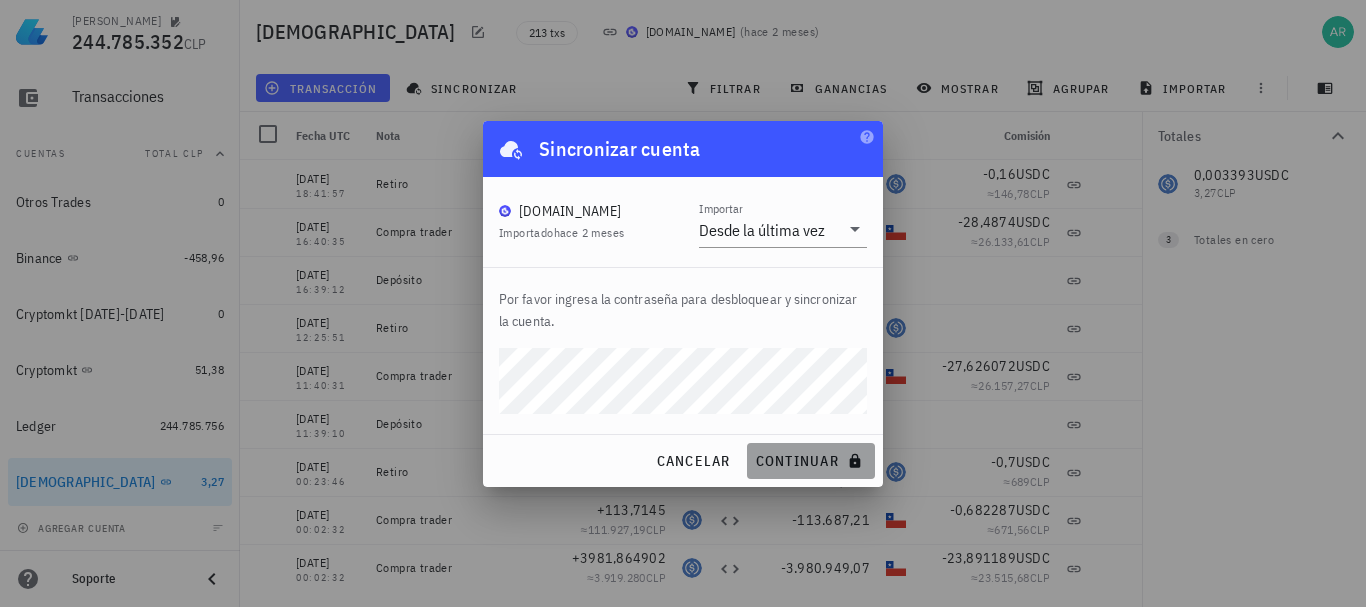 click on "continuar" at bounding box center [811, 461] 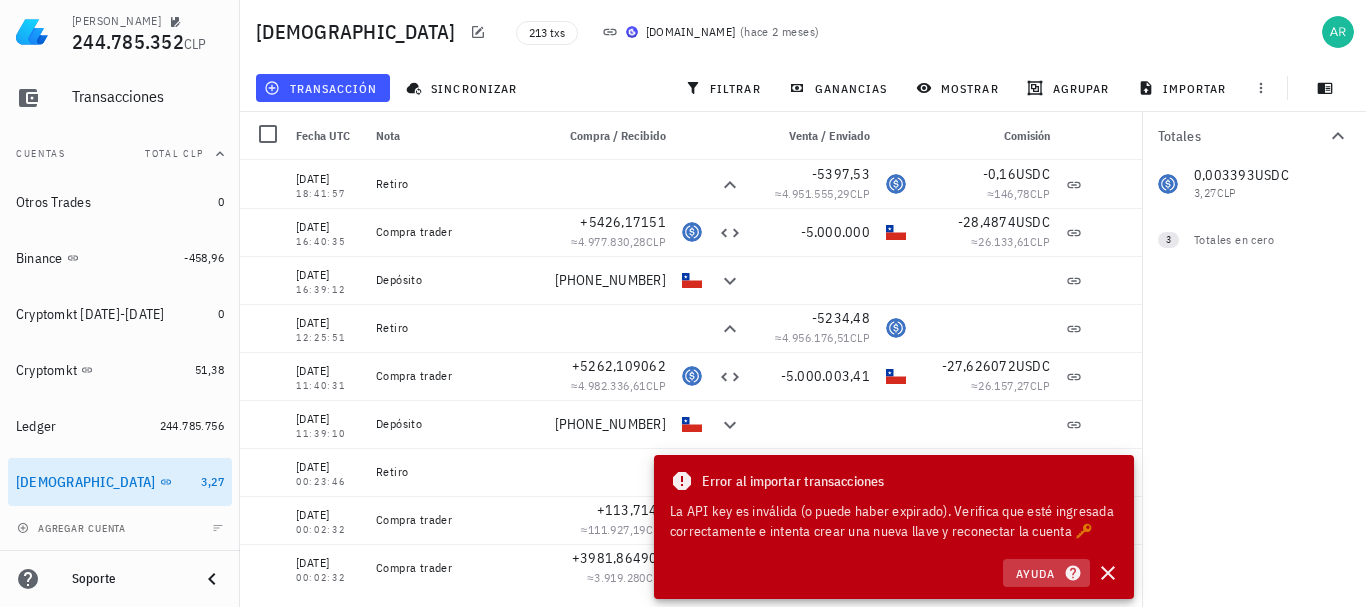 click on "Ayuda" at bounding box center [1046, 573] 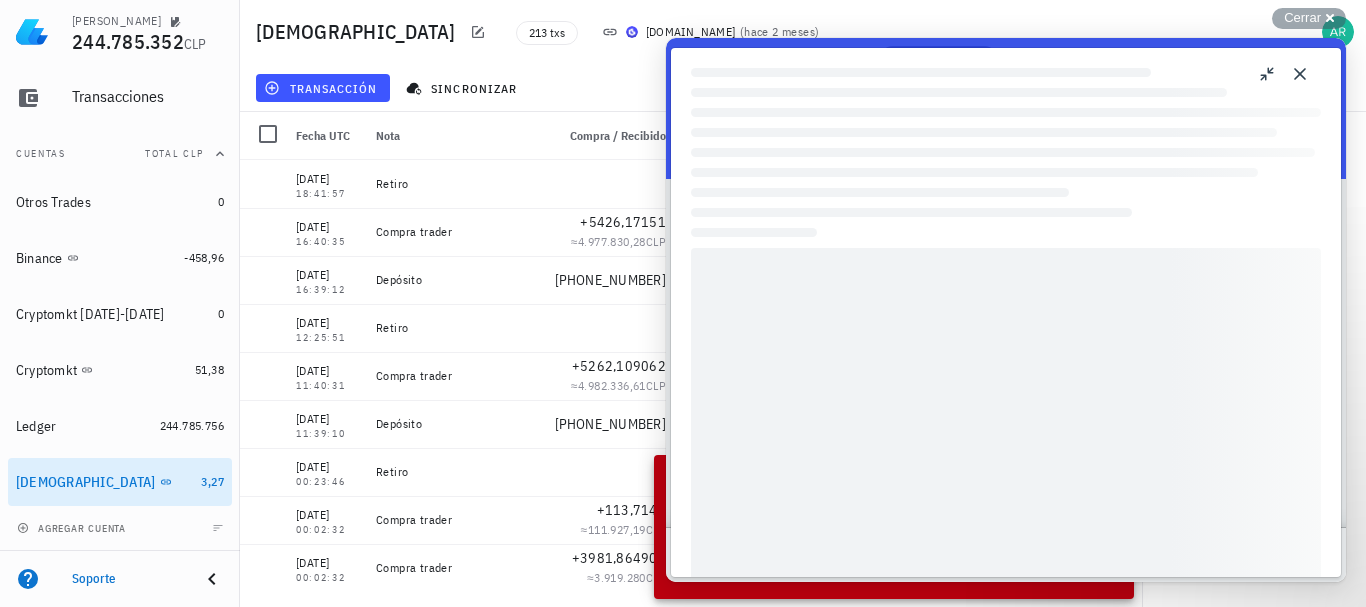 scroll, scrollTop: 0, scrollLeft: 0, axis: both 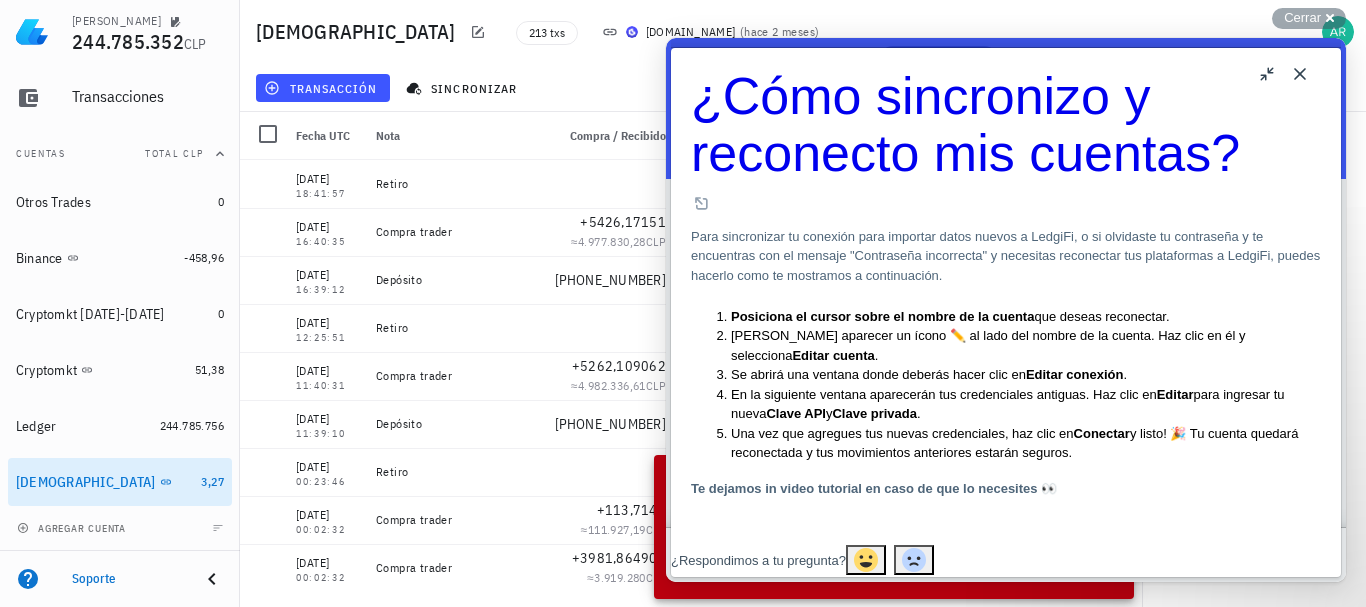 click on "Close" at bounding box center [1300, 74] 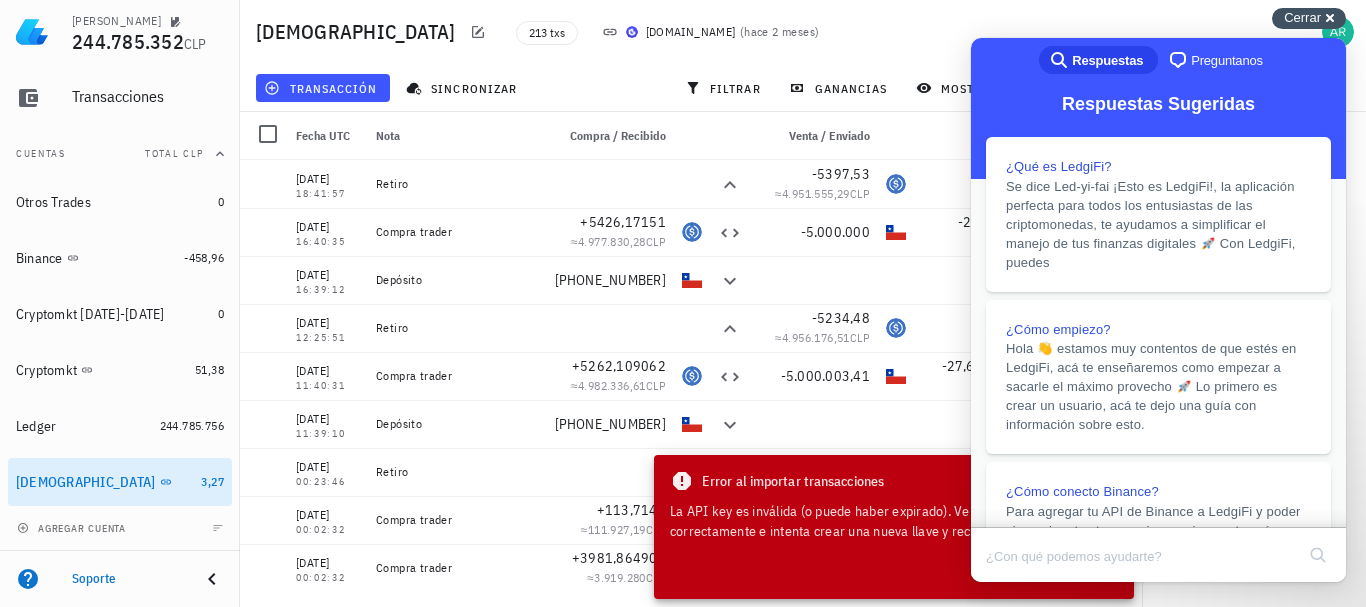 click on "Cerrar cross-small" at bounding box center [1309, 18] 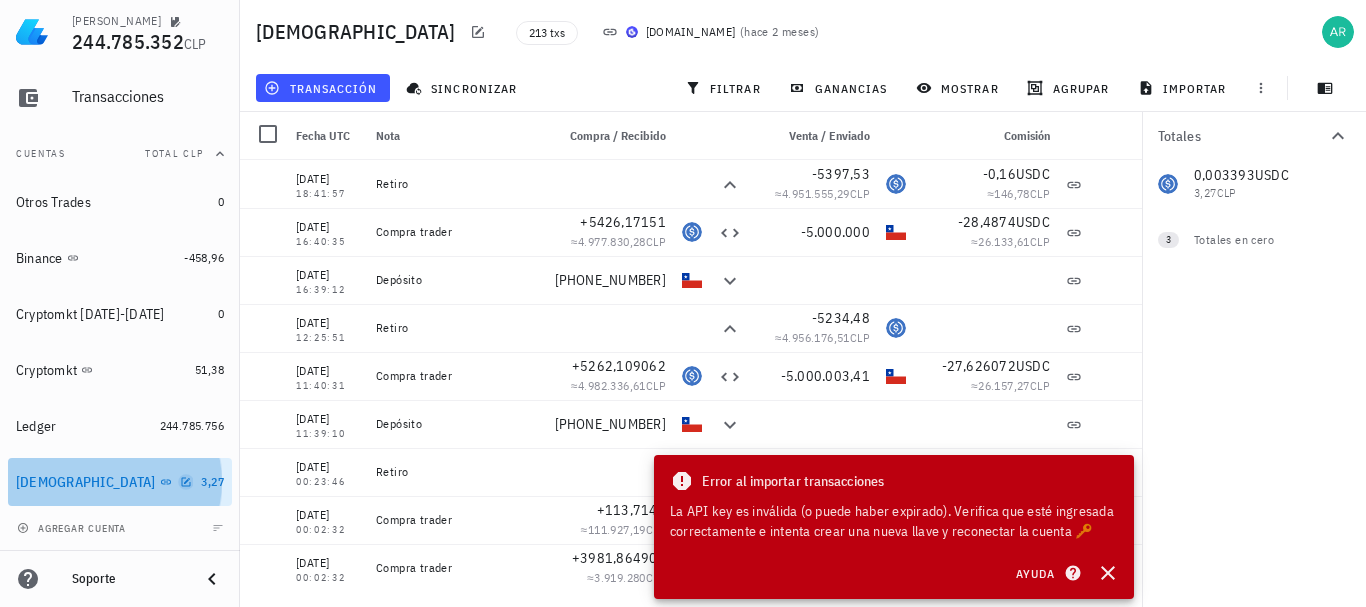 drag, startPoint x: 93, startPoint y: 482, endPoint x: 76, endPoint y: 483, distance: 17.029387 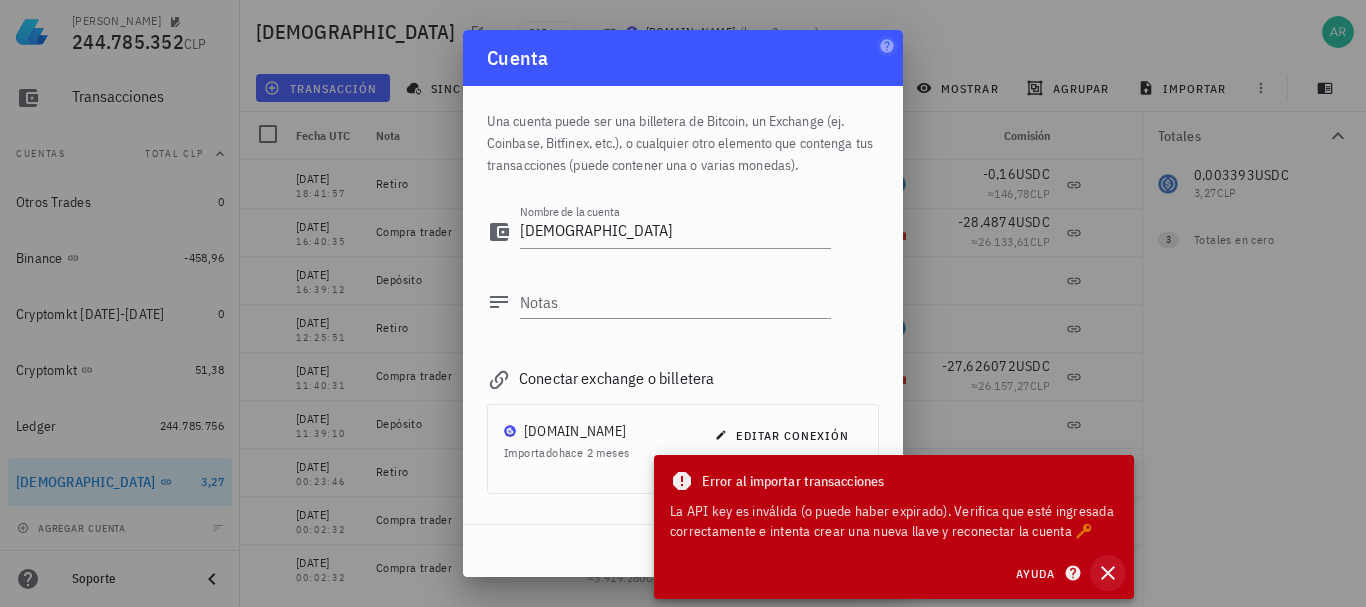click 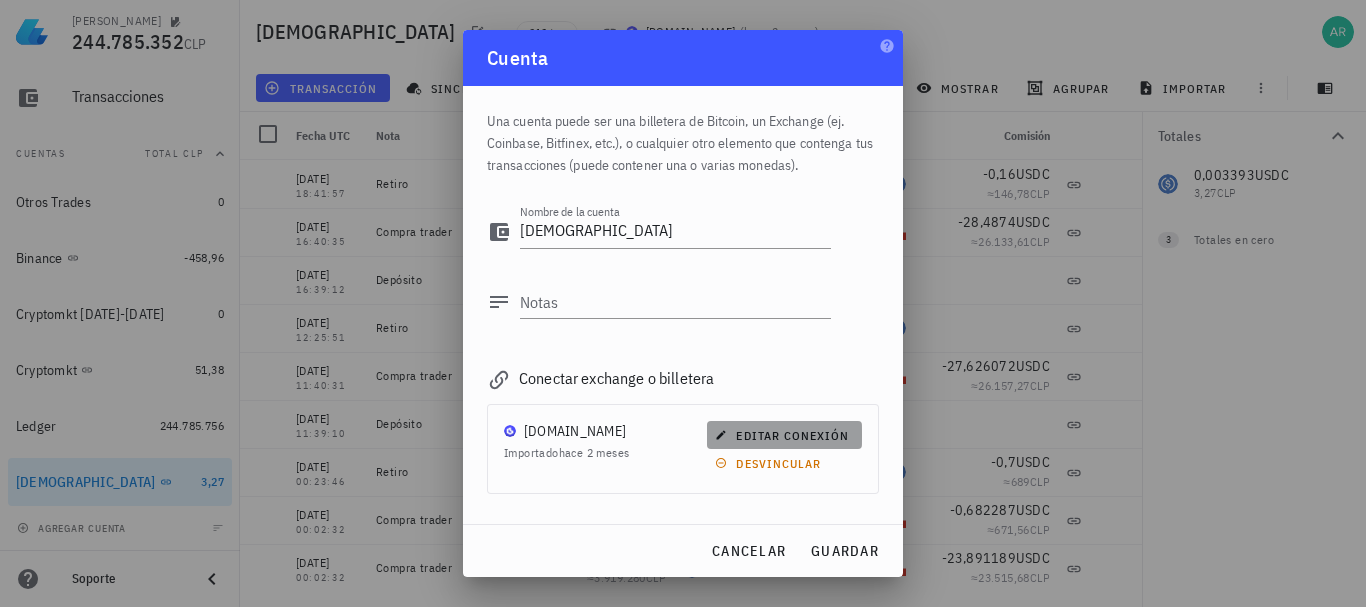 click on "editar conexión" at bounding box center [784, 435] 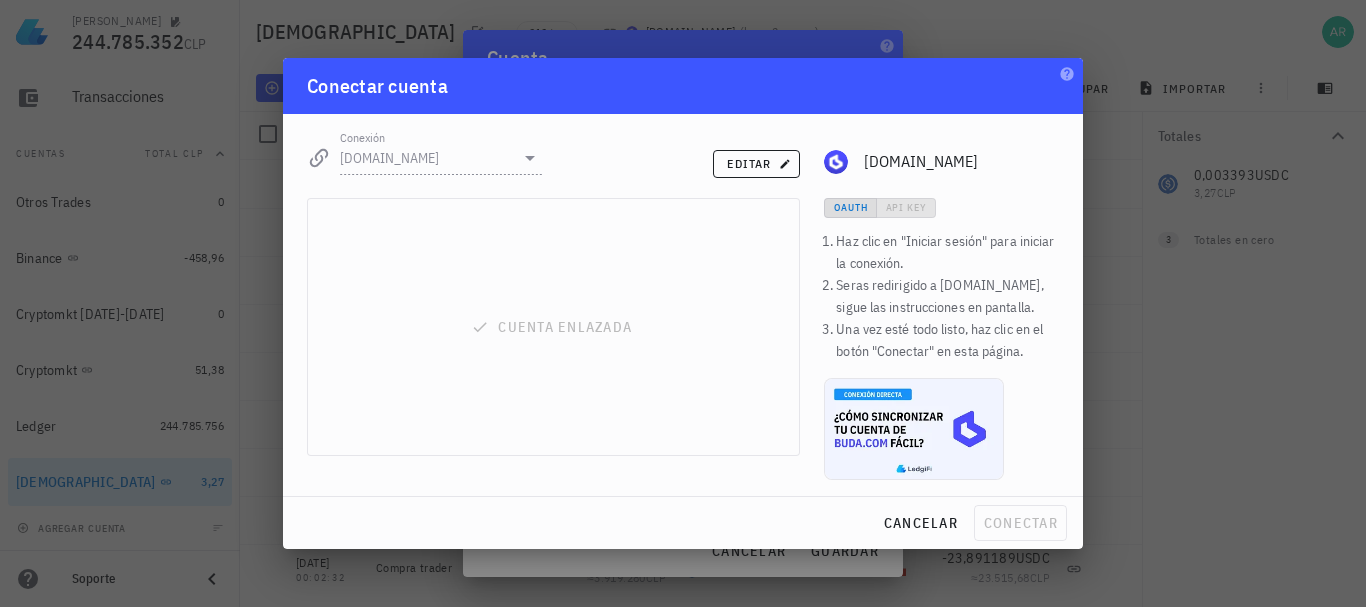 click on "Cuenta enlazada" at bounding box center [553, 327] 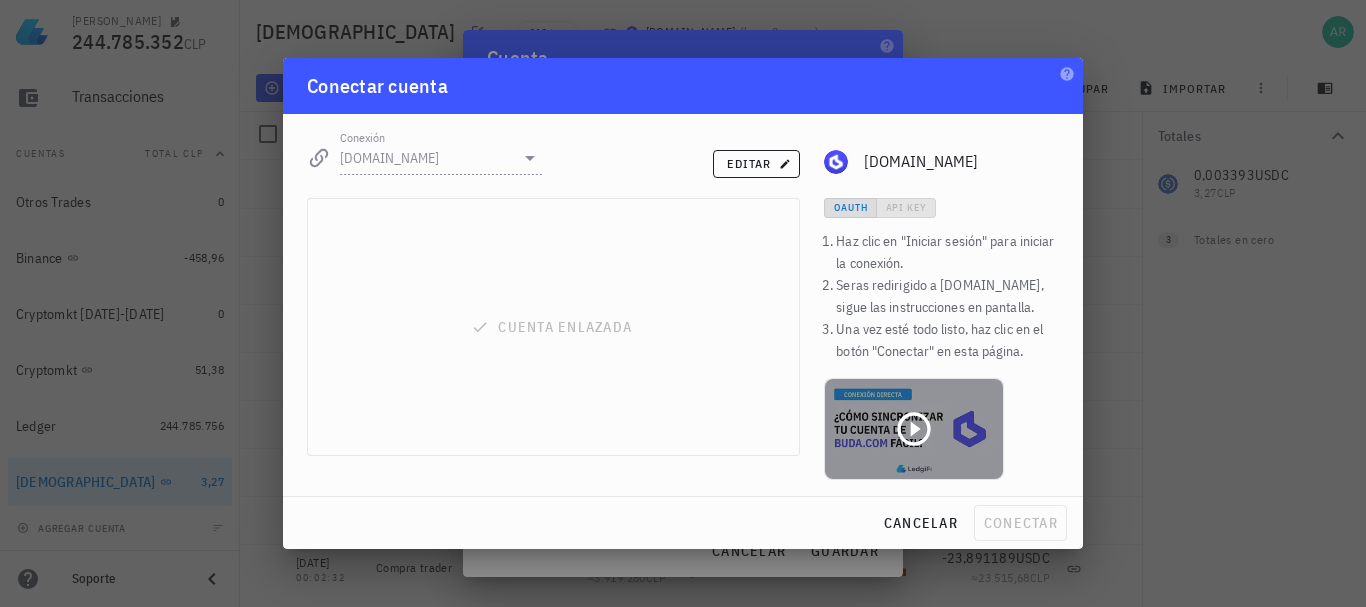 click at bounding box center [914, 429] 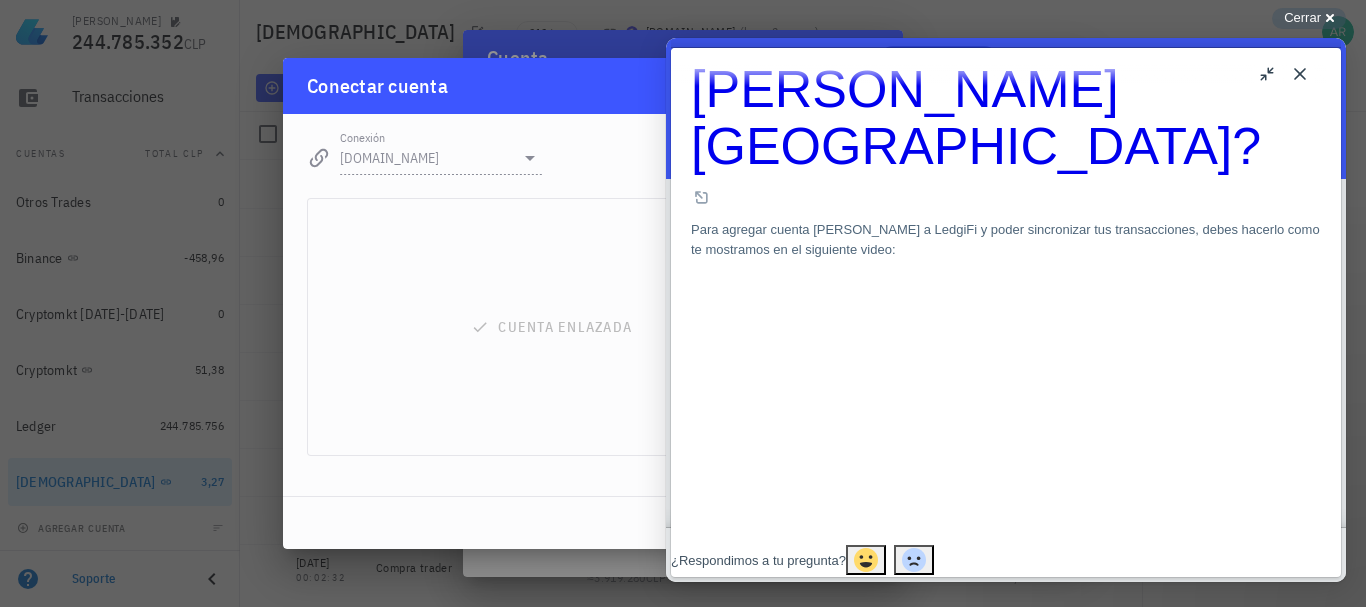 scroll, scrollTop: 72, scrollLeft: 0, axis: vertical 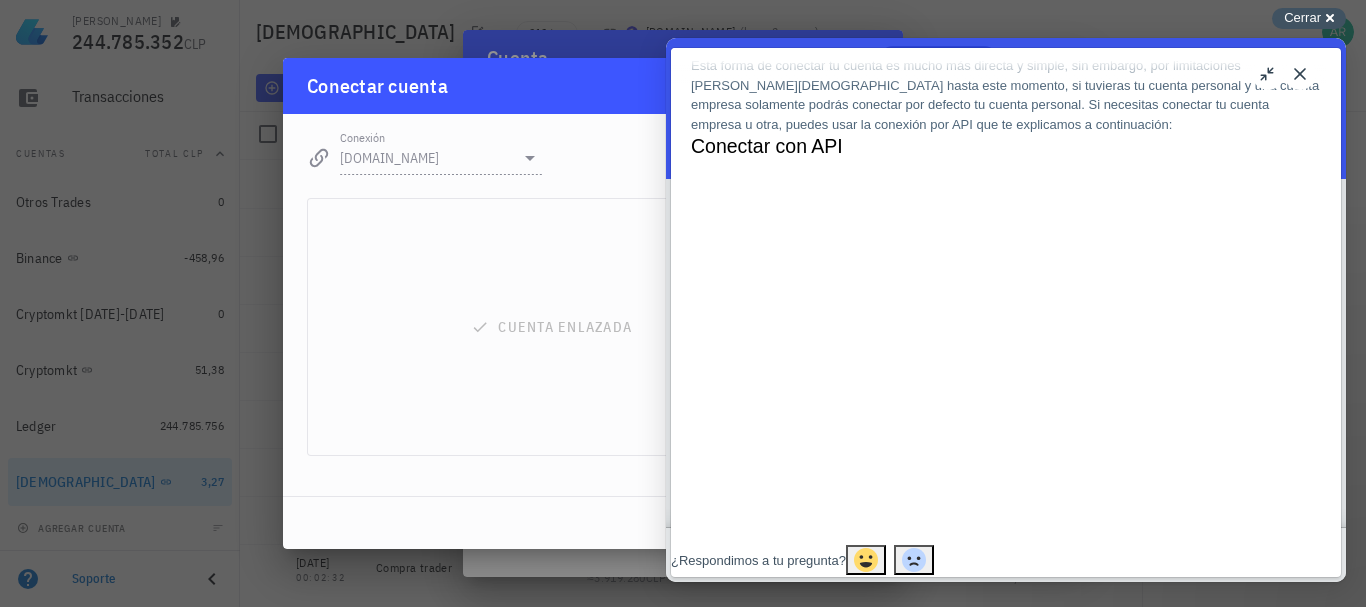 click on "Cerrar" at bounding box center [1302, 17] 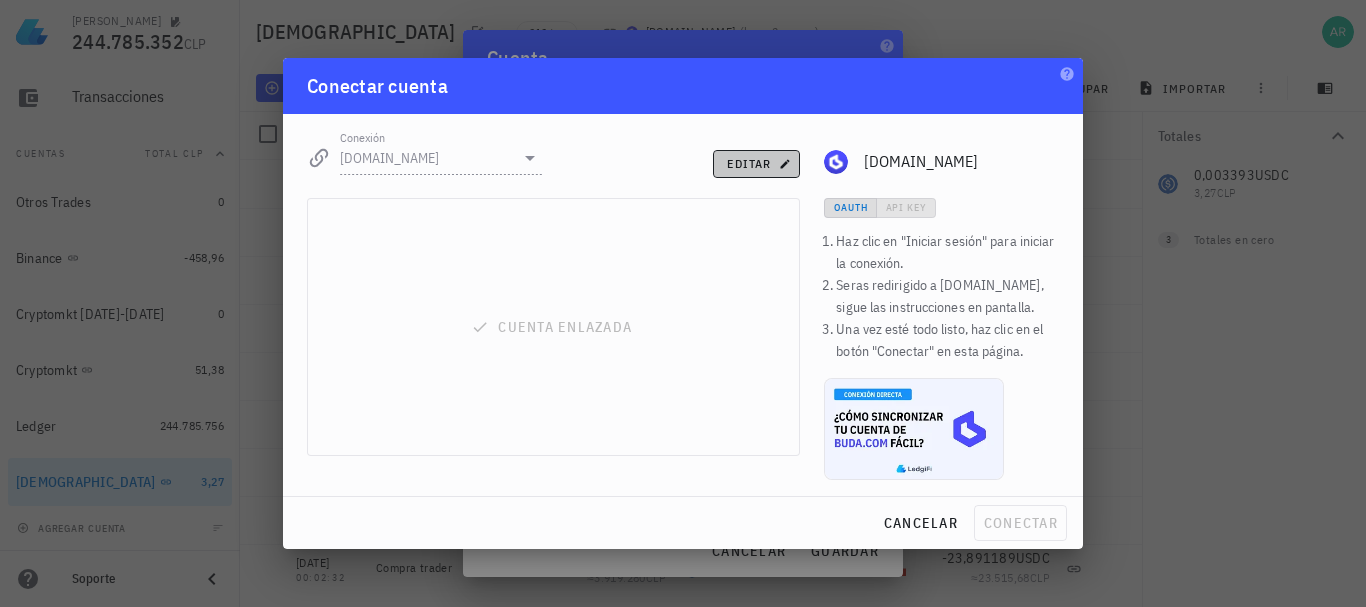 click on "editar" at bounding box center [756, 163] 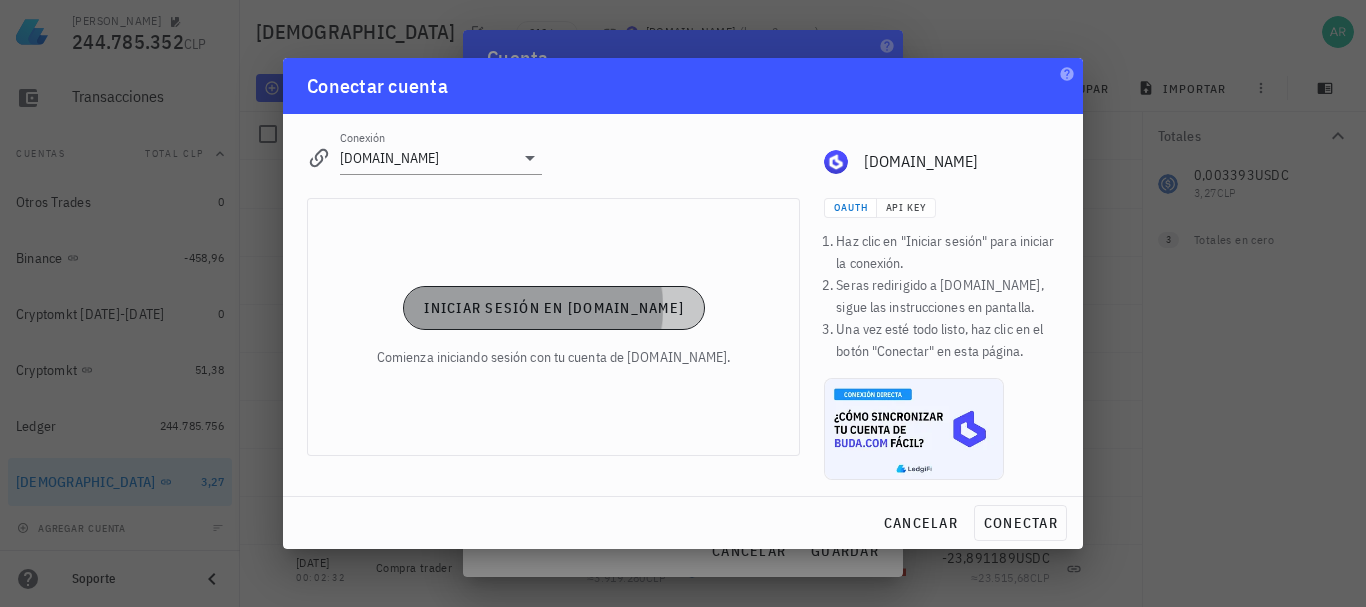 click on "Iniciar sesión en Buda.com" at bounding box center (553, 308) 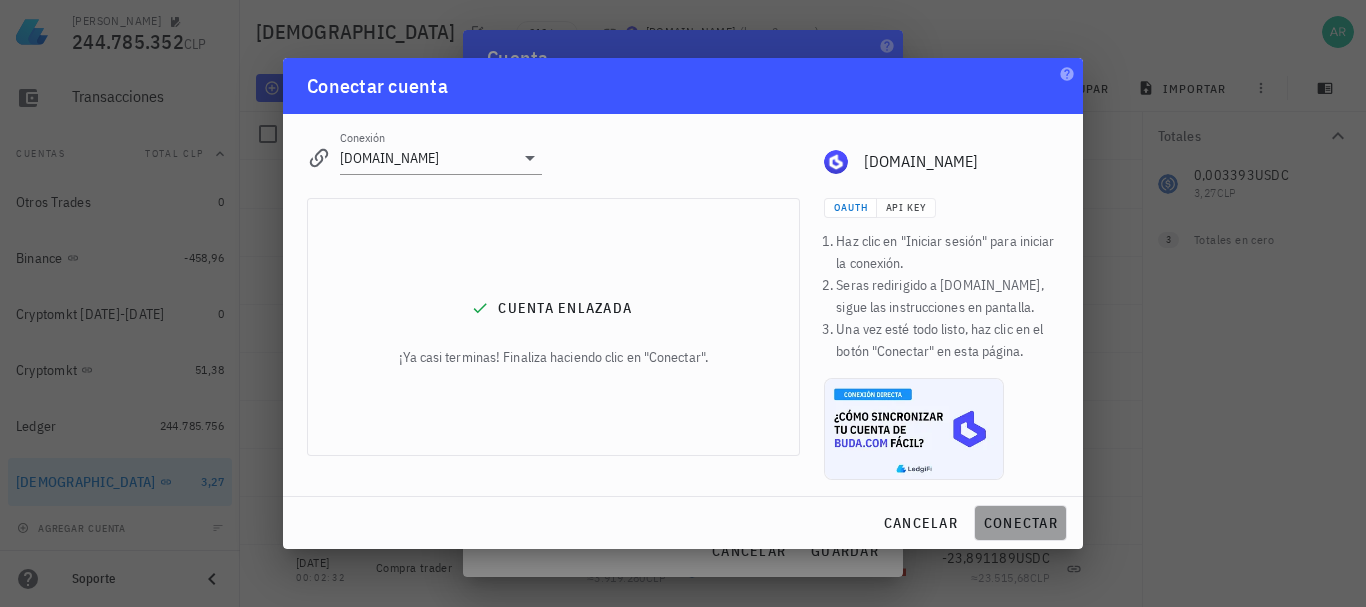 click on "conectar" at bounding box center [1020, 523] 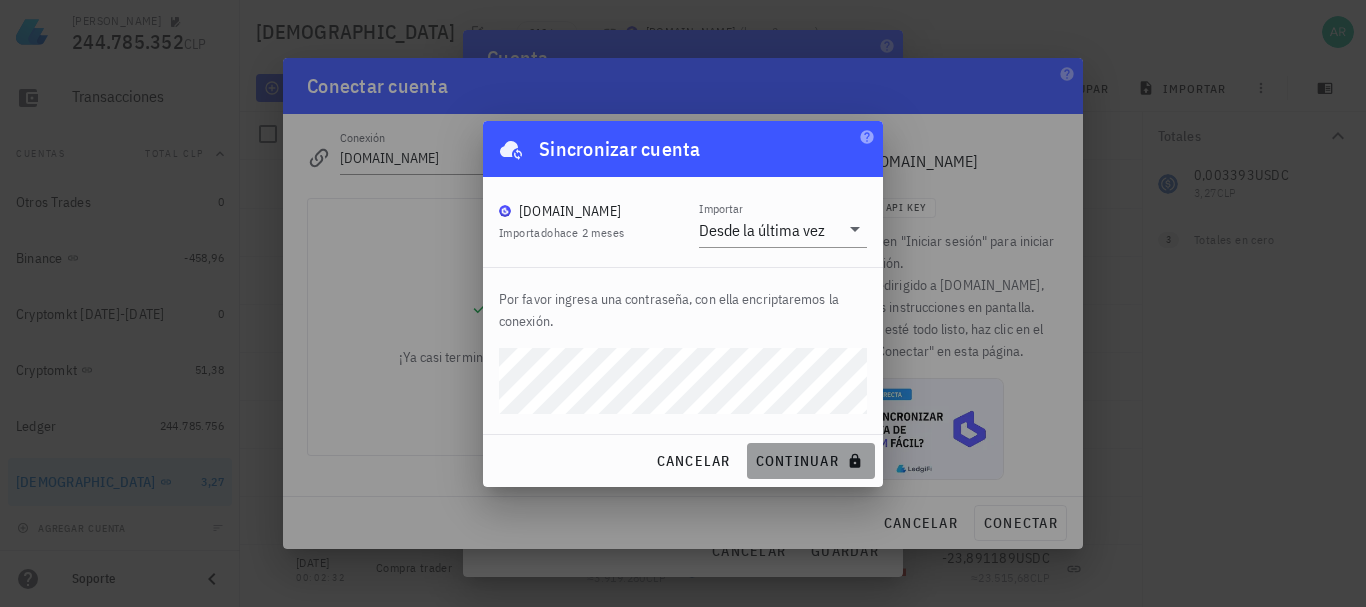 click on "continuar" at bounding box center [811, 461] 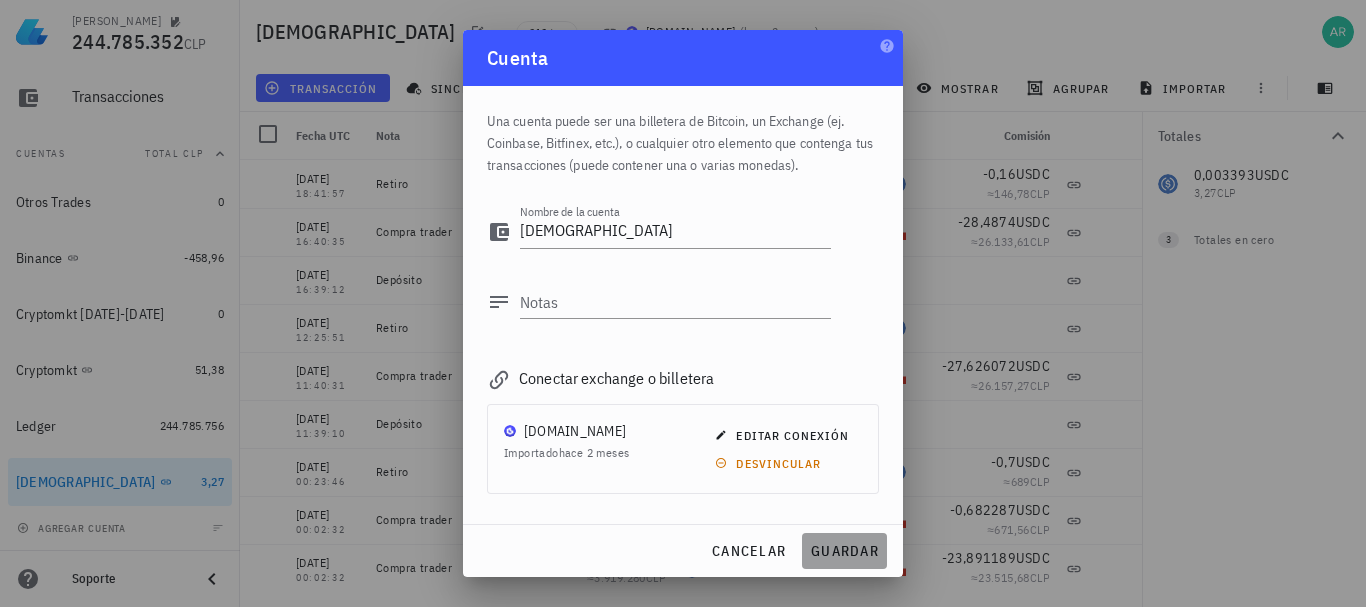 click on "guardar" at bounding box center (844, 551) 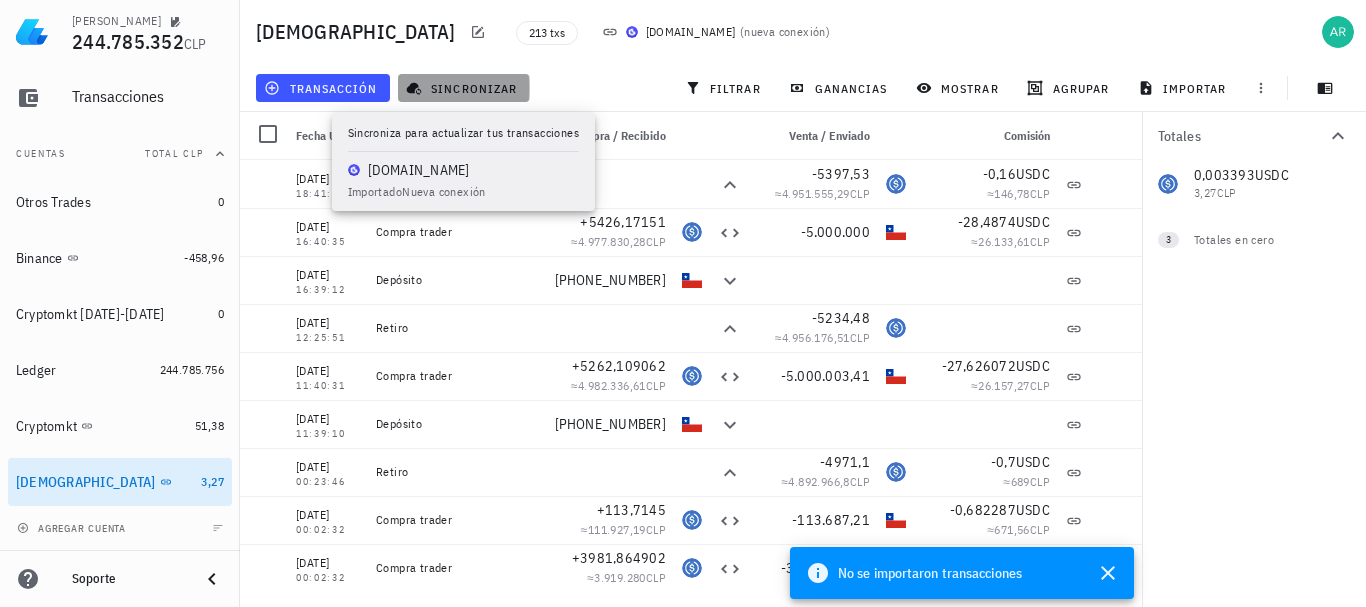 click on "sincronizar" at bounding box center [463, 88] 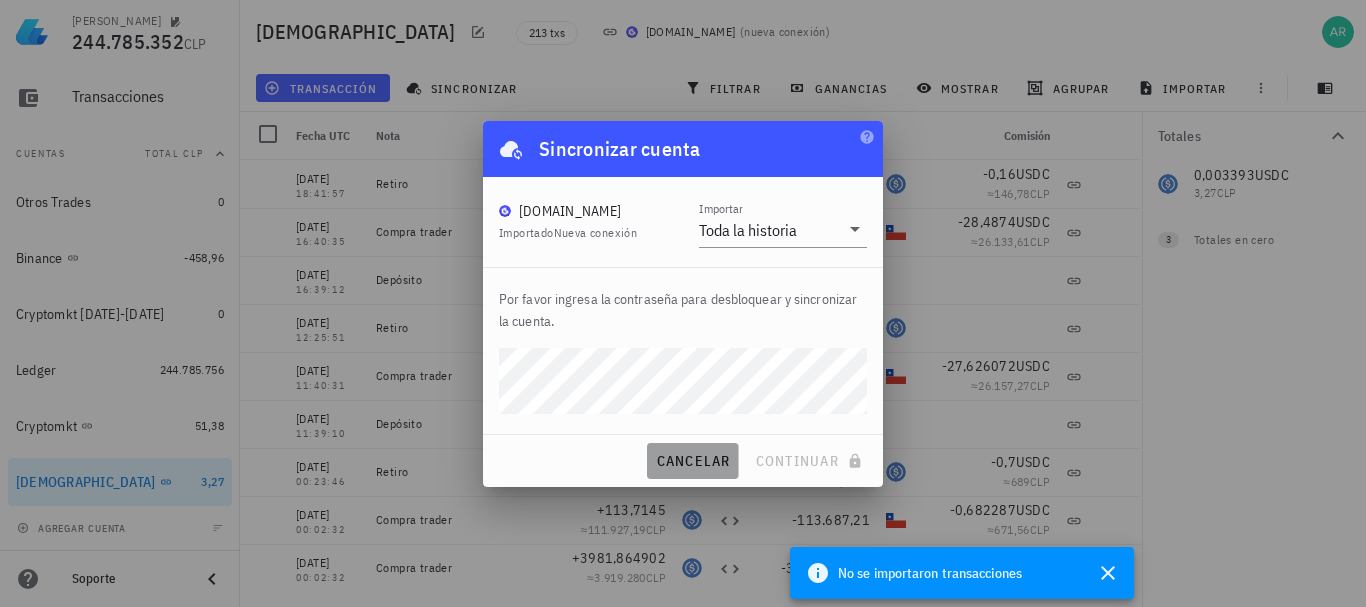 click on "cancelar" at bounding box center (692, 461) 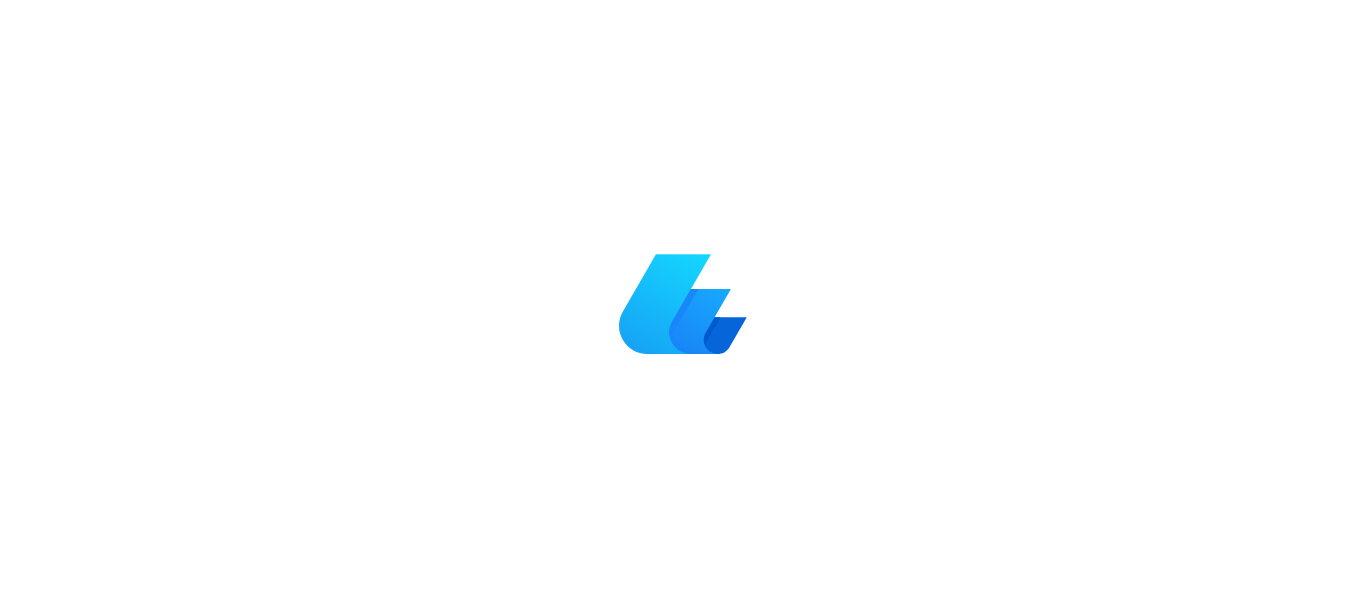 scroll, scrollTop: 0, scrollLeft: 0, axis: both 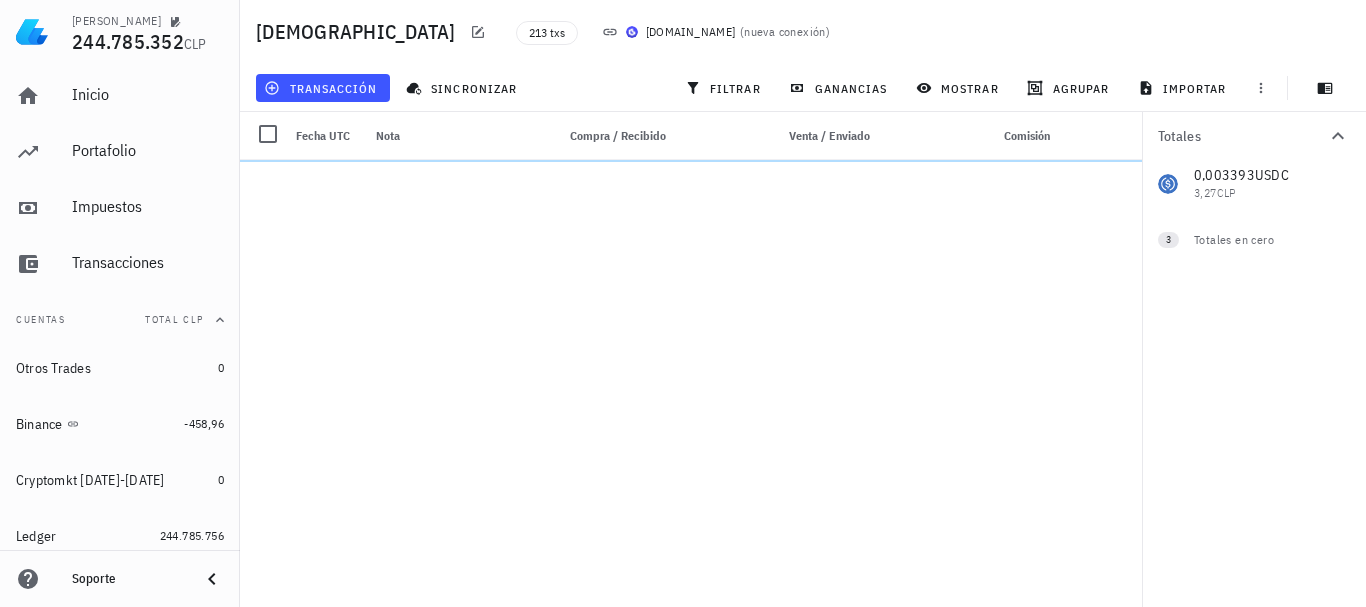click on "[PERSON_NAME]
244.785.352  CLP
Inicio
[GEOGRAPHIC_DATA]
Impuestos
[GEOGRAPHIC_DATA]
Cuentas
Total
CLP
Otros Trades       0 Binance       -458,96 Cryptomkt [DATE]-[DATE]       0 Ledger       244.785.756 Cryptomkt       51,38 Buda       3,27
agregar cuenta
Soporte
[GEOGRAPHIC_DATA]
213 txs
[DOMAIN_NAME]   ( nueva conexión )
transacción
sincronizar
filtrar
ganancias
mostrar
[GEOGRAPHIC_DATA]
importar
Totales
0,003393  USDC   3,27  CLP     0  BTC   0  CLP     0  CLP       0  ETH   0  CLP
3
0" at bounding box center [683, 303] 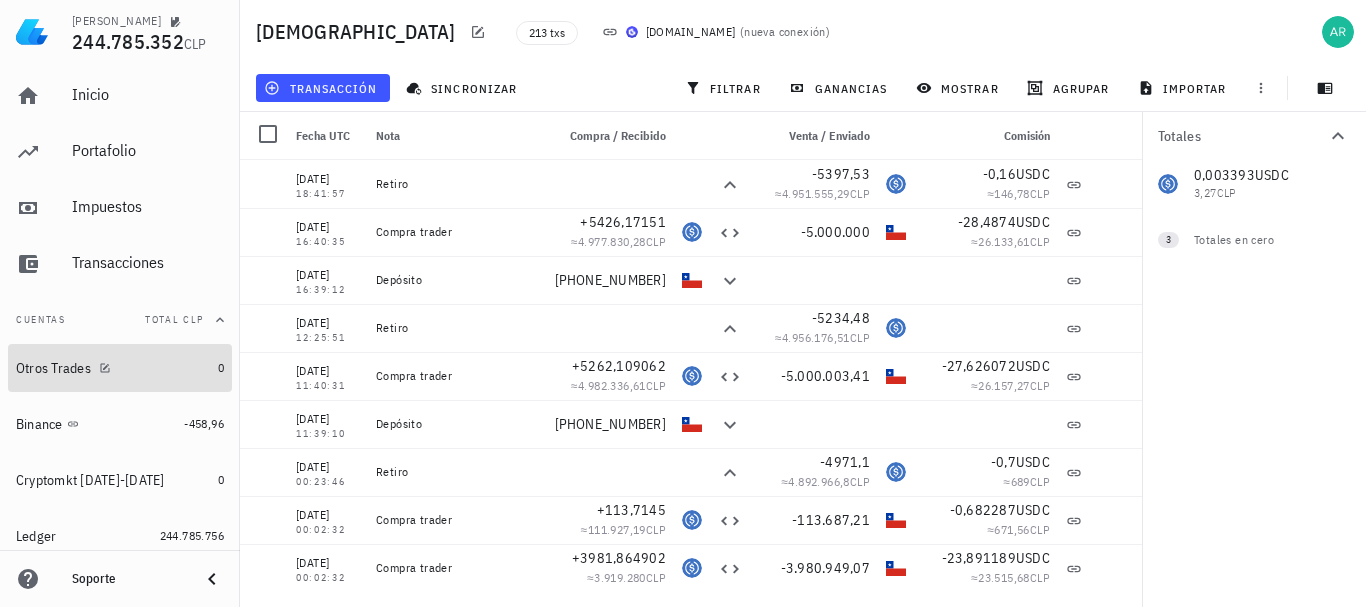 click on "Otros Trades" at bounding box center (113, 368) 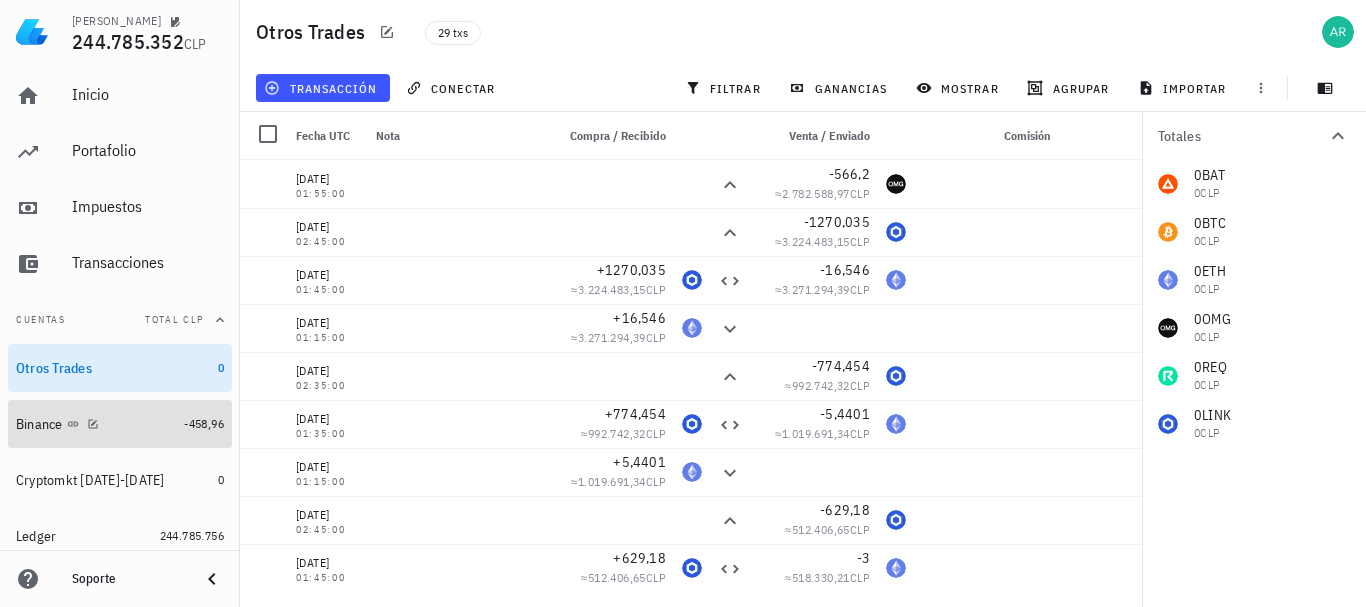 click on "Binance" at bounding box center (96, 424) 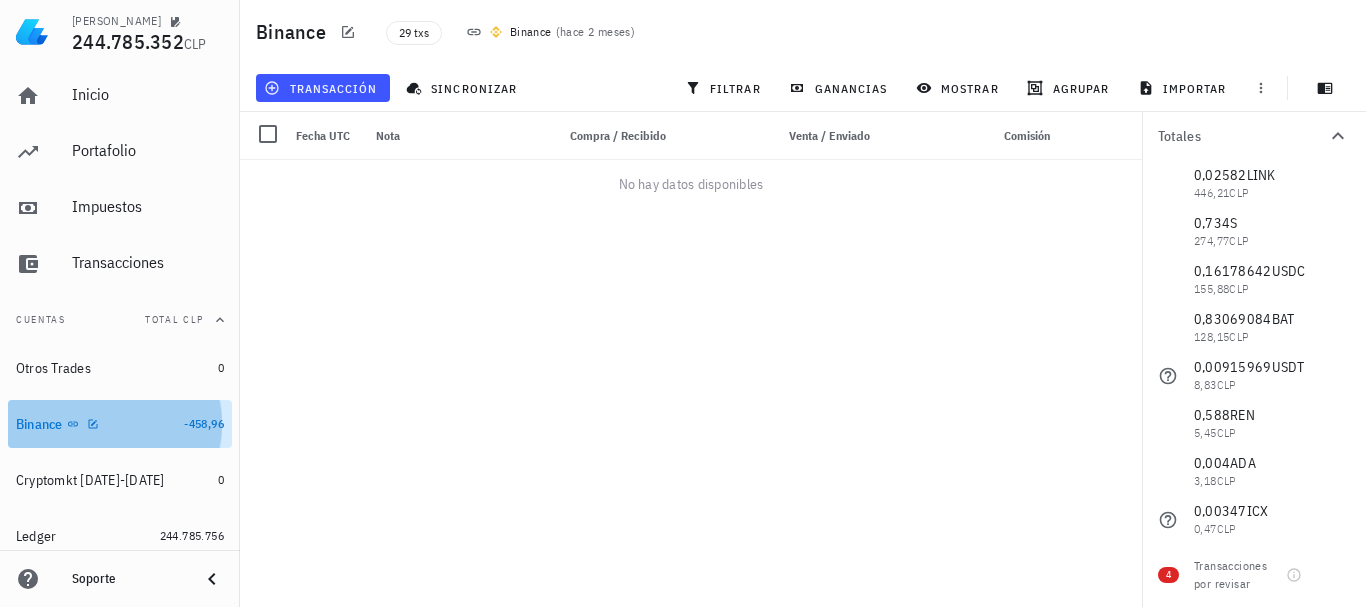 click on "Binance" at bounding box center (96, 424) 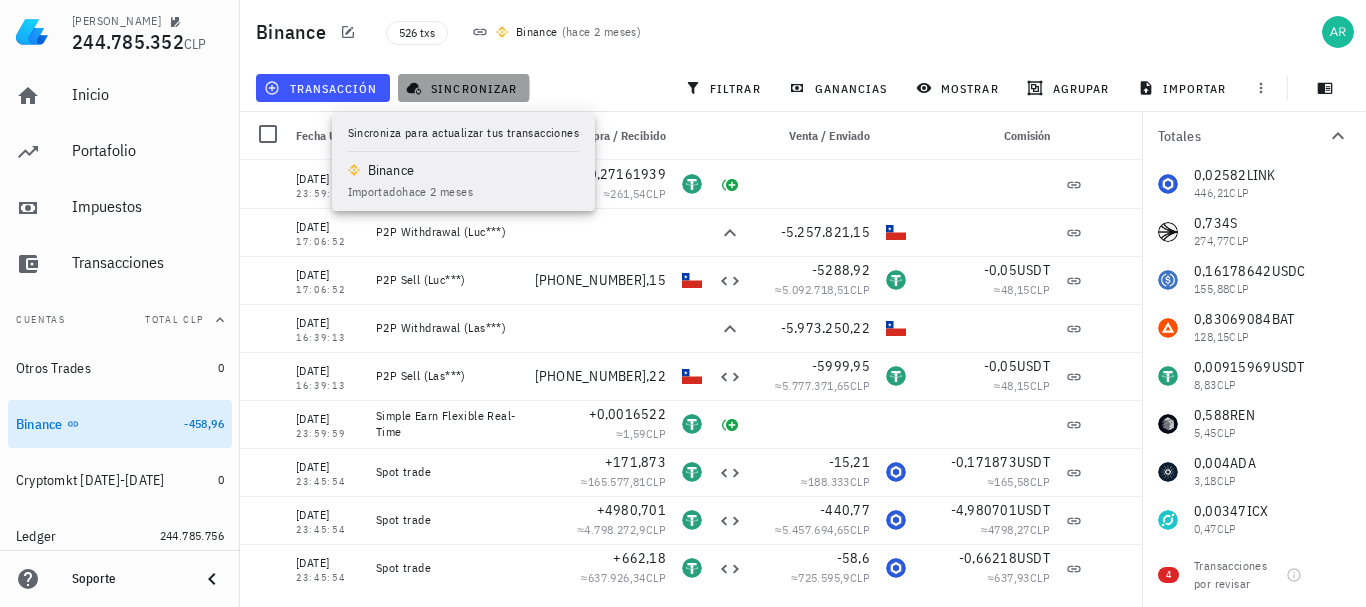 click on "sincronizar" at bounding box center [463, 88] 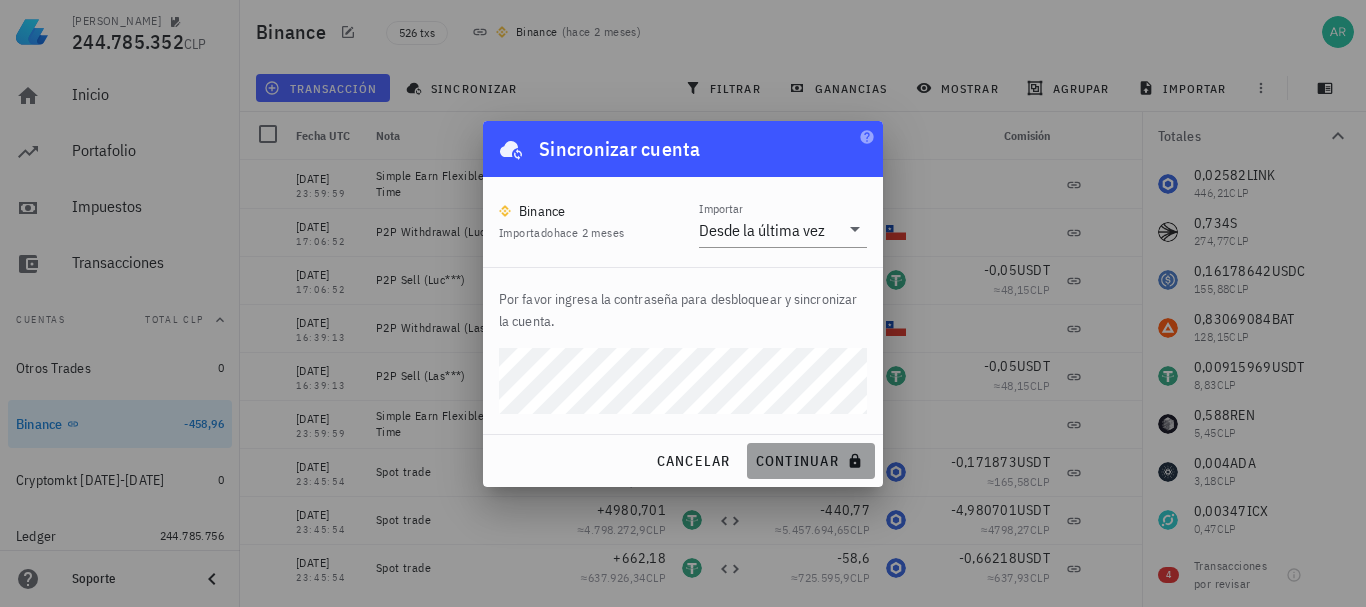click on "continuar" at bounding box center (811, 461) 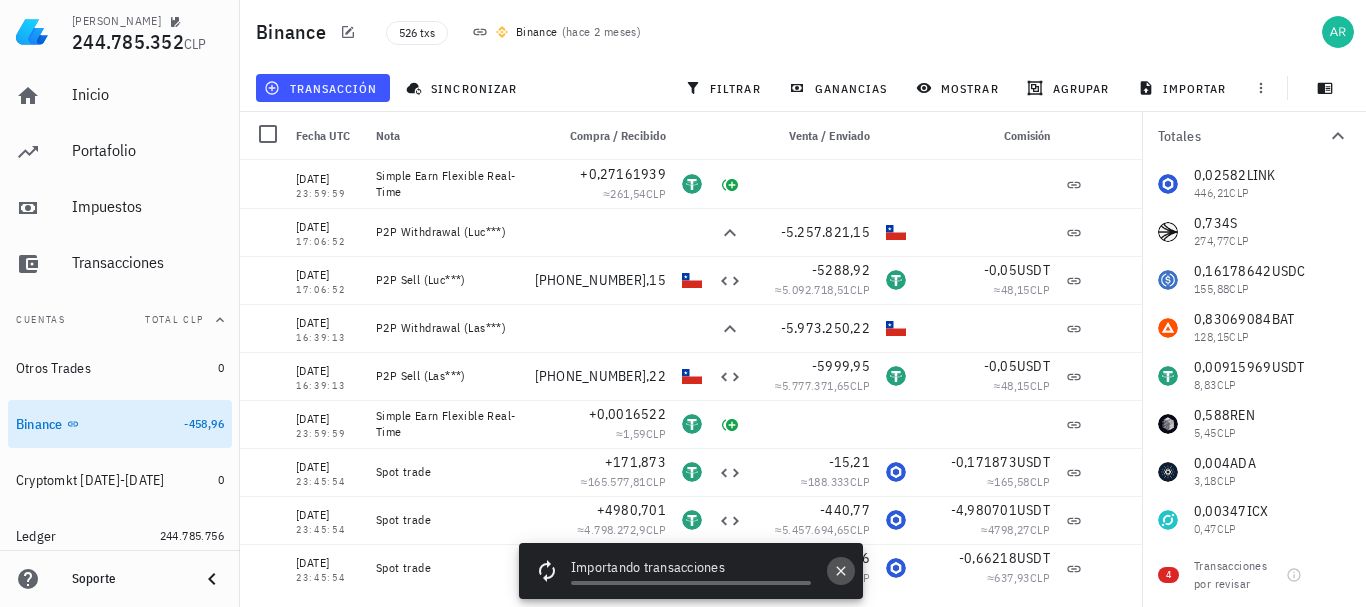 click 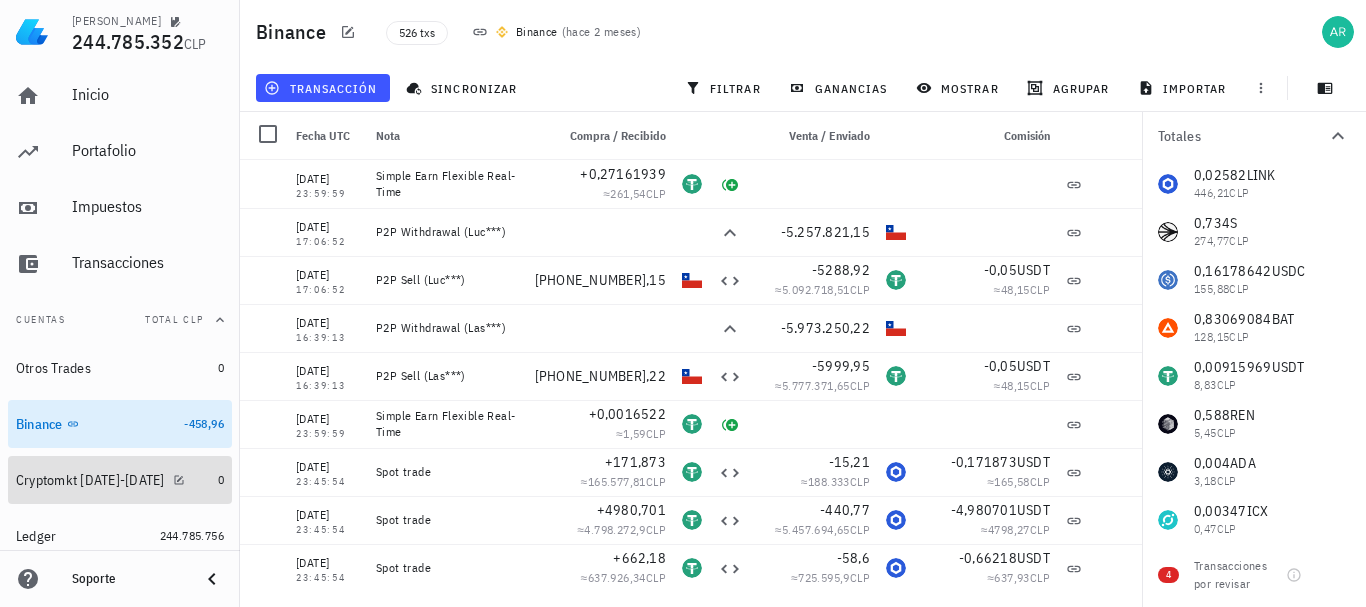 click on "Cryptomkt [DATE]-[DATE]" at bounding box center [90, 480] 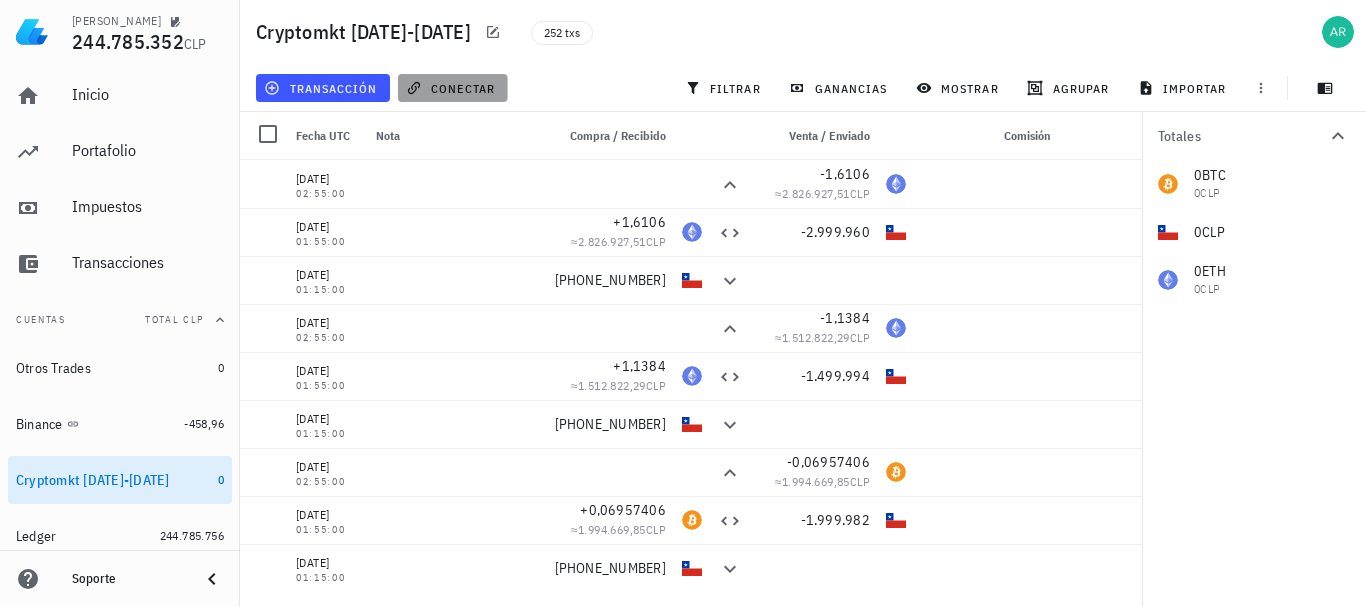 click on "conectar" at bounding box center [452, 88] 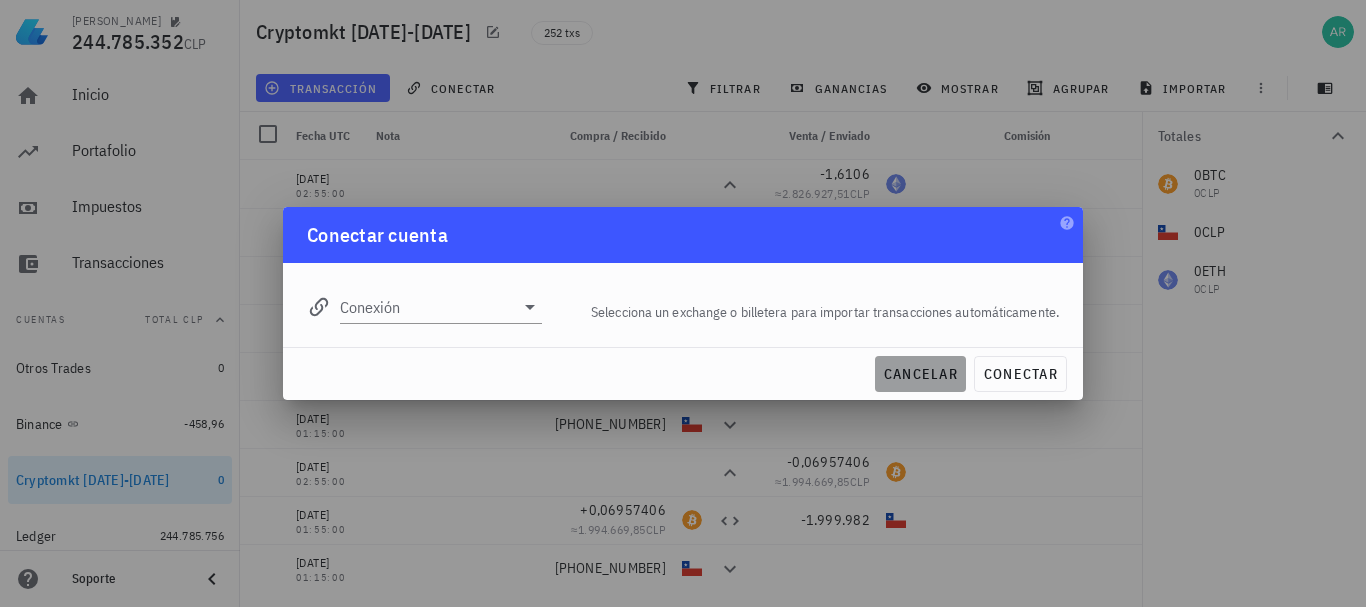 click on "cancelar" at bounding box center (920, 374) 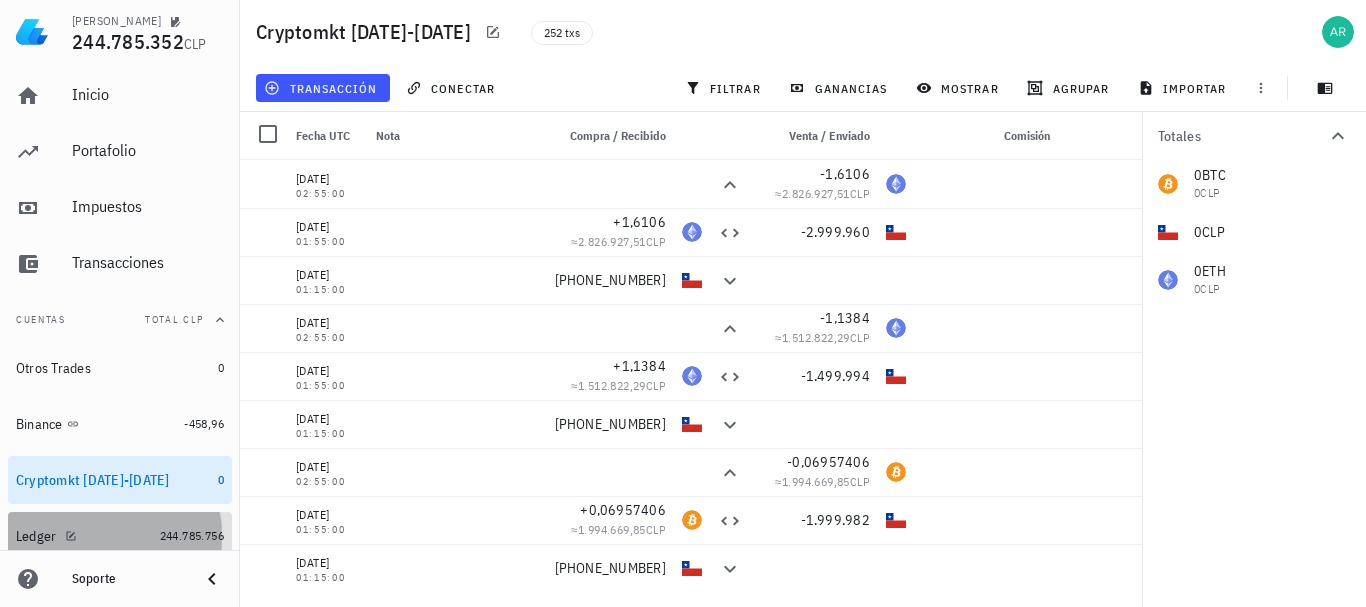 click on "Ledger" at bounding box center [84, 536] 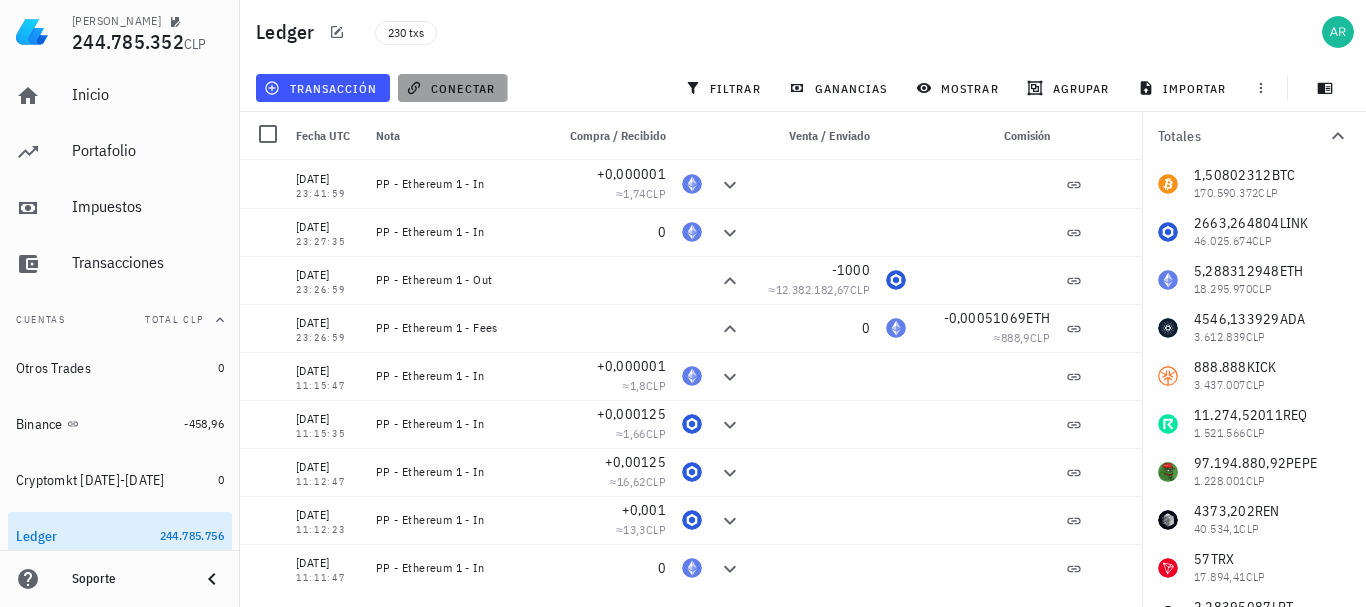 click on "conectar" at bounding box center (453, 88) 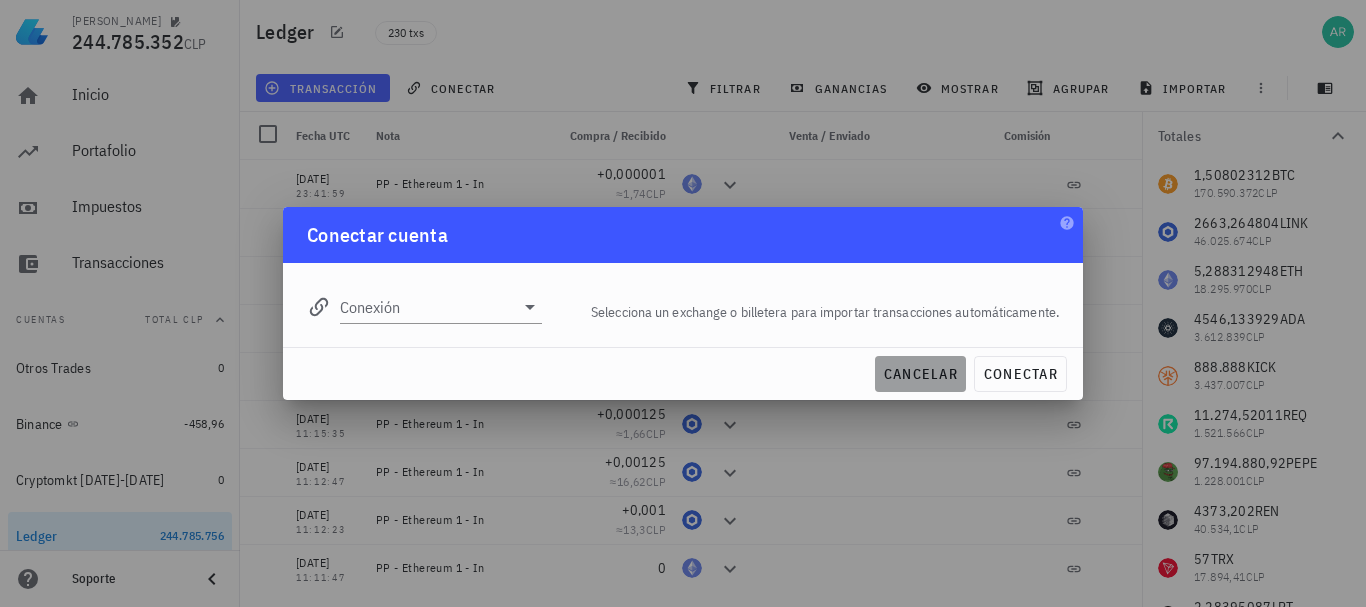 click on "cancelar" at bounding box center [920, 374] 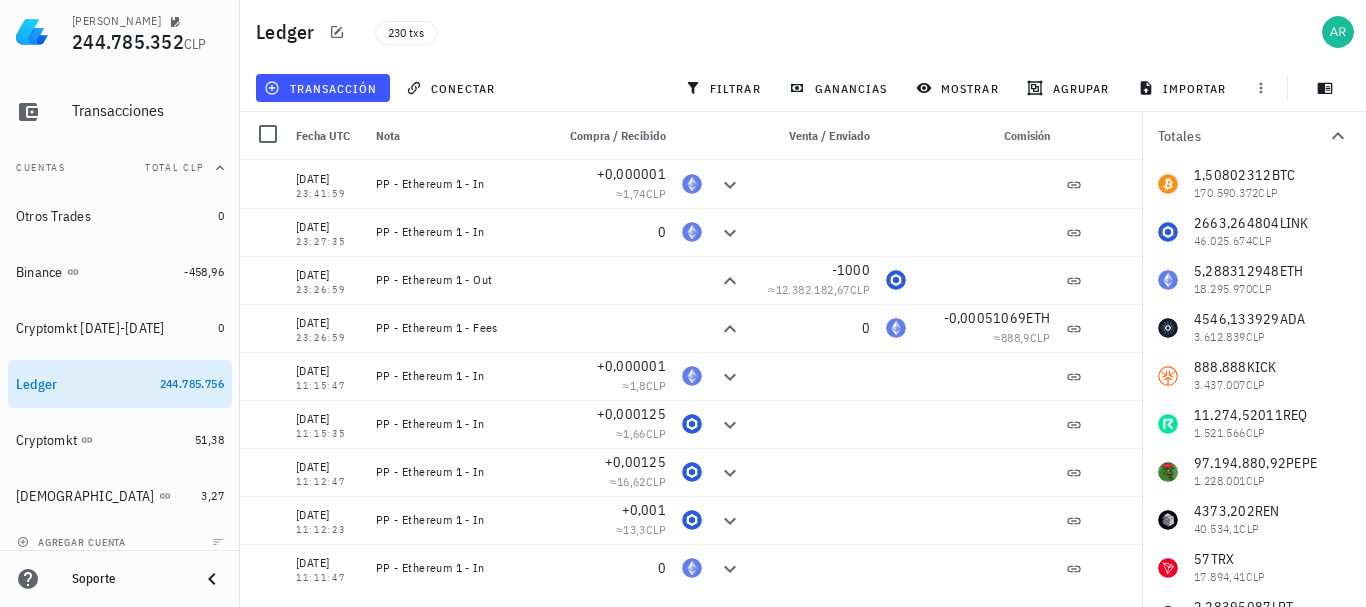 scroll, scrollTop: 166, scrollLeft: 0, axis: vertical 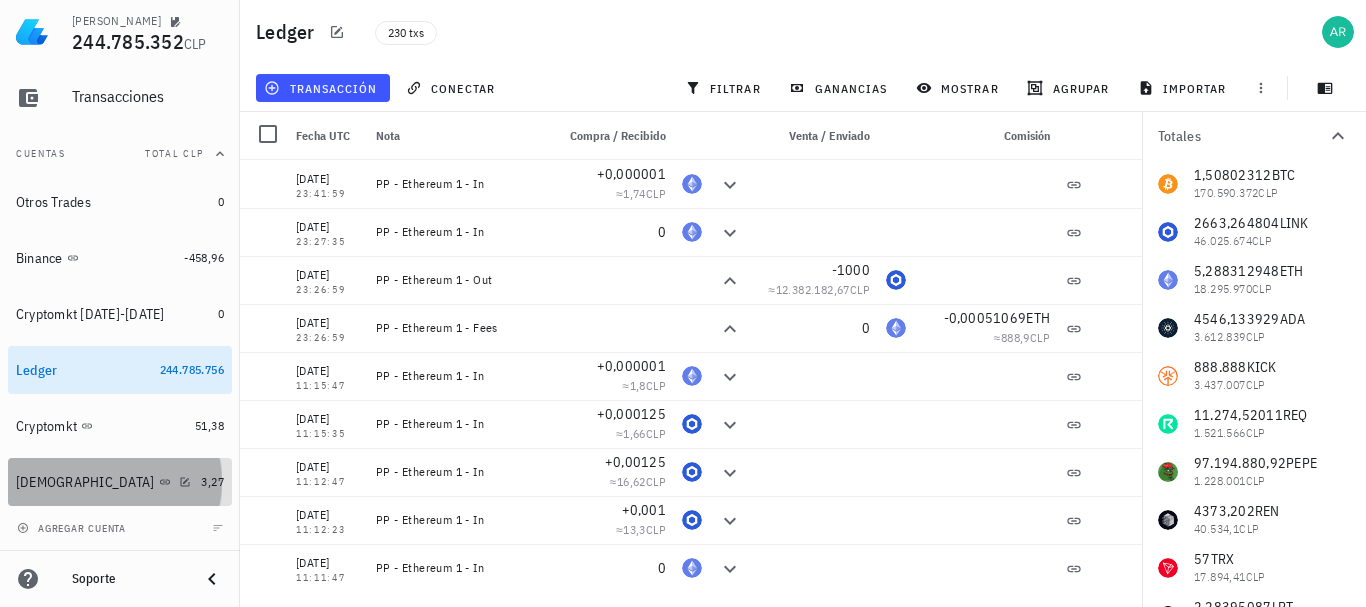 click on "[DEMOGRAPHIC_DATA]" at bounding box center [104, 482] 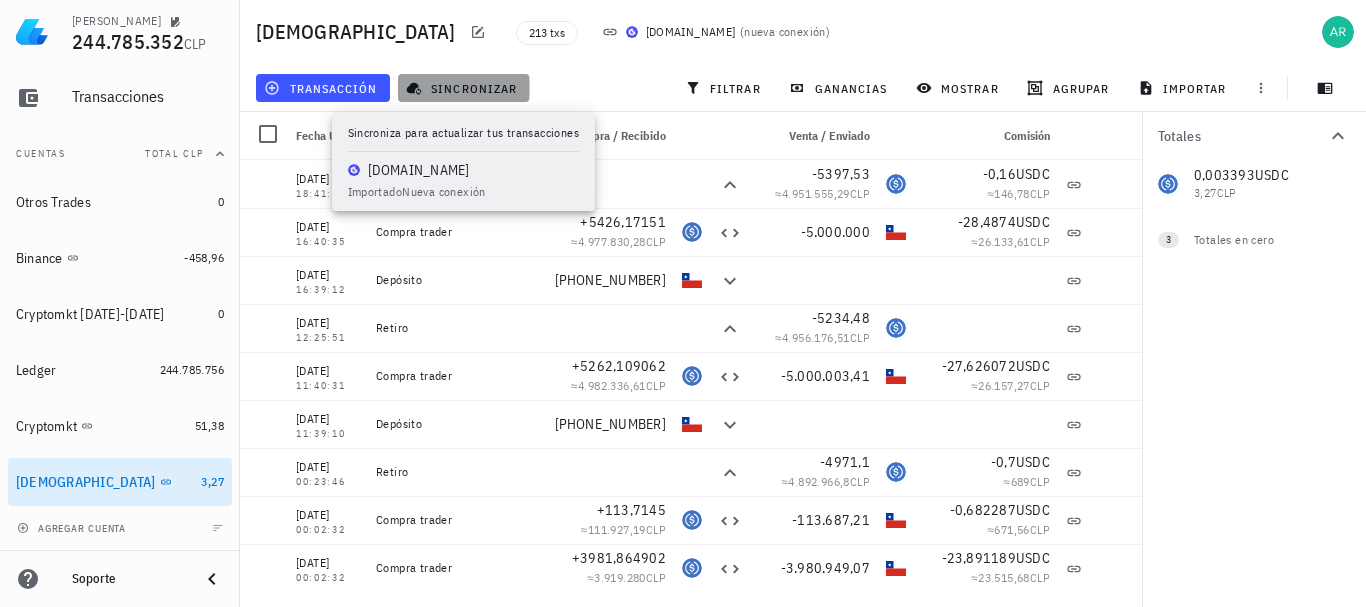 click on "sincronizar" at bounding box center [463, 88] 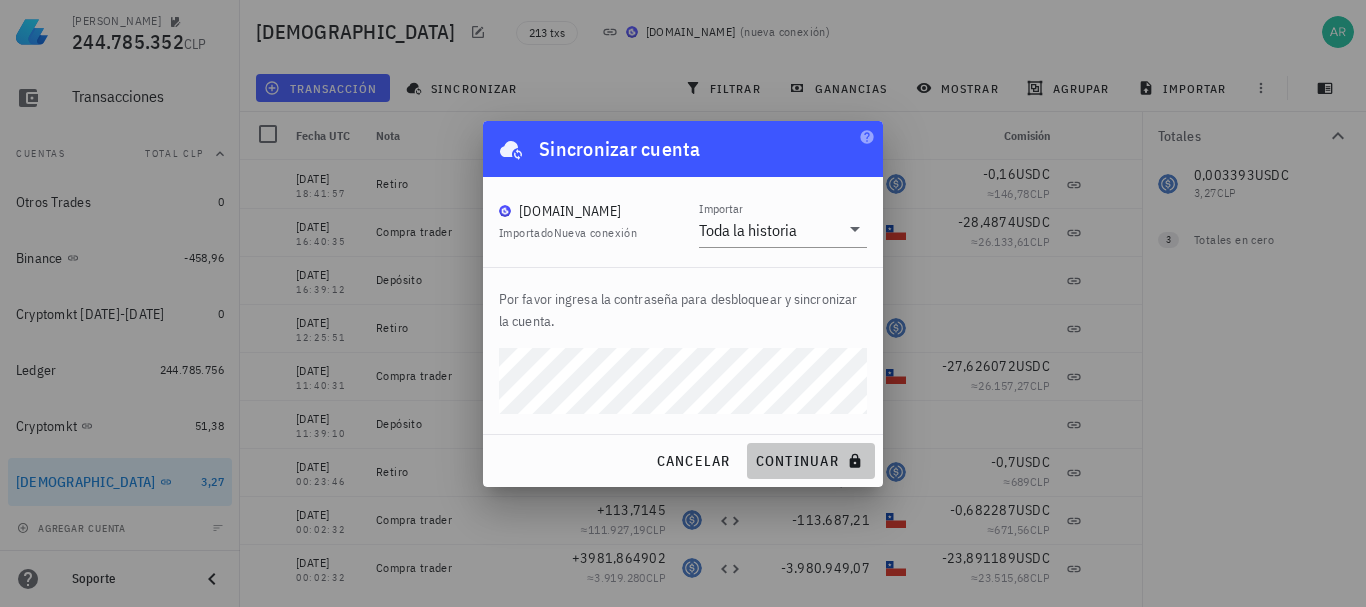 click on "continuar" at bounding box center [811, 461] 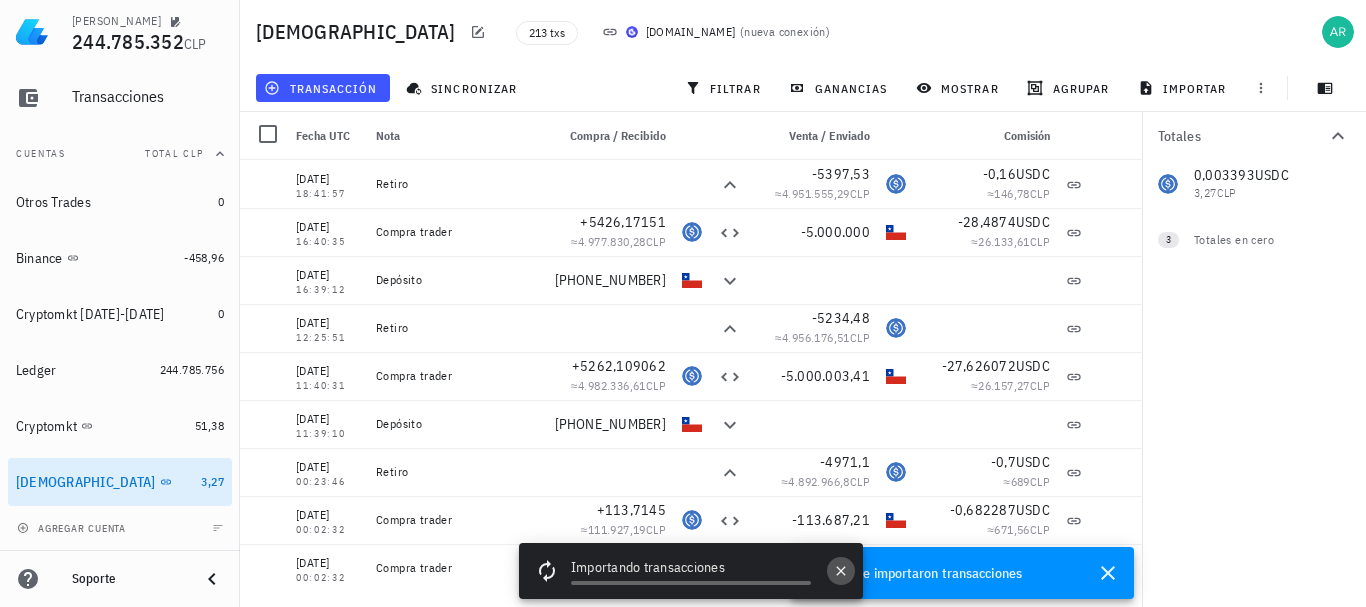 click 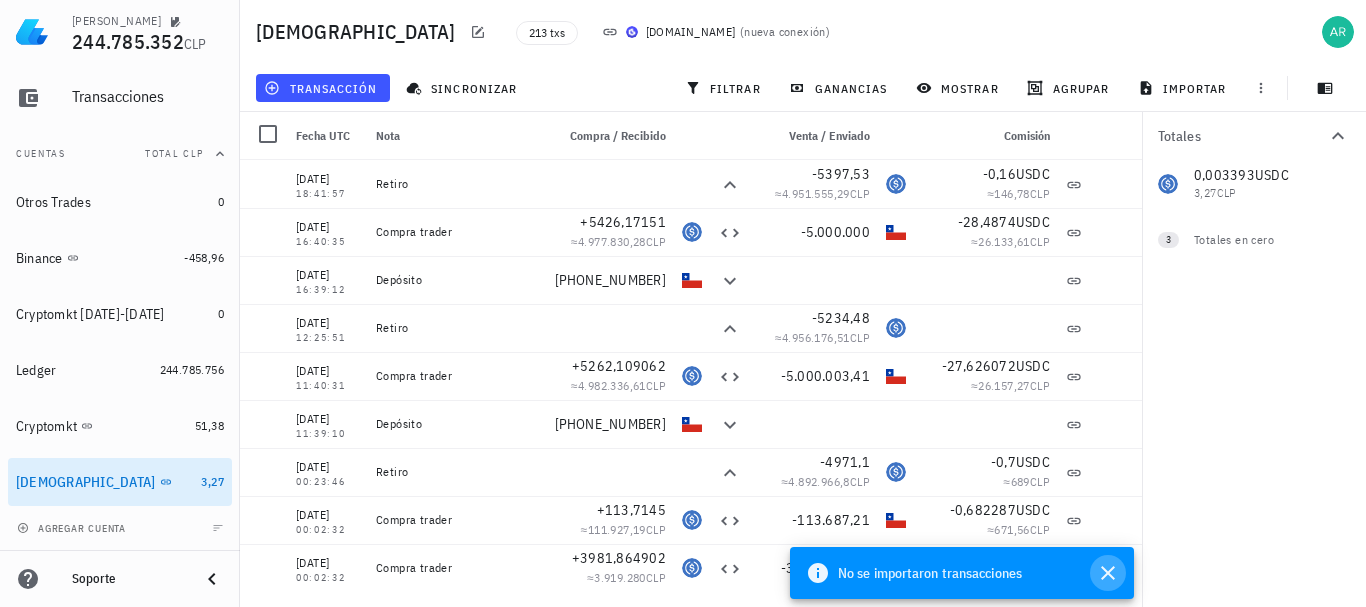 click 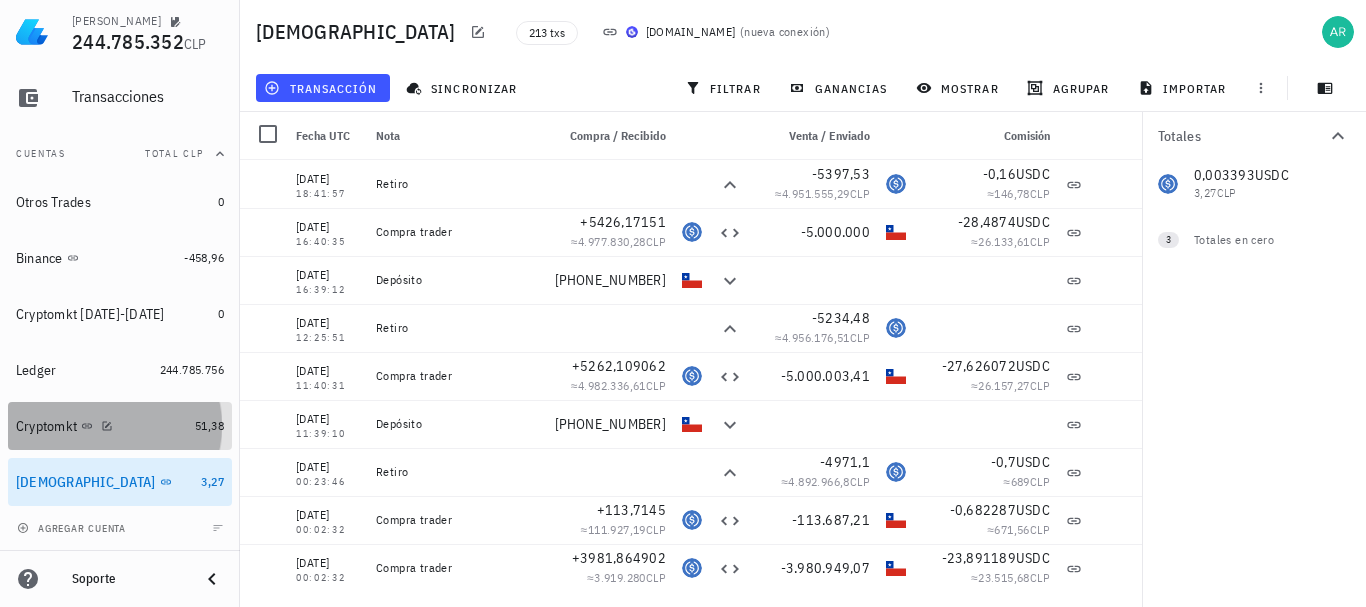 click on "Cryptomkt" at bounding box center (101, 426) 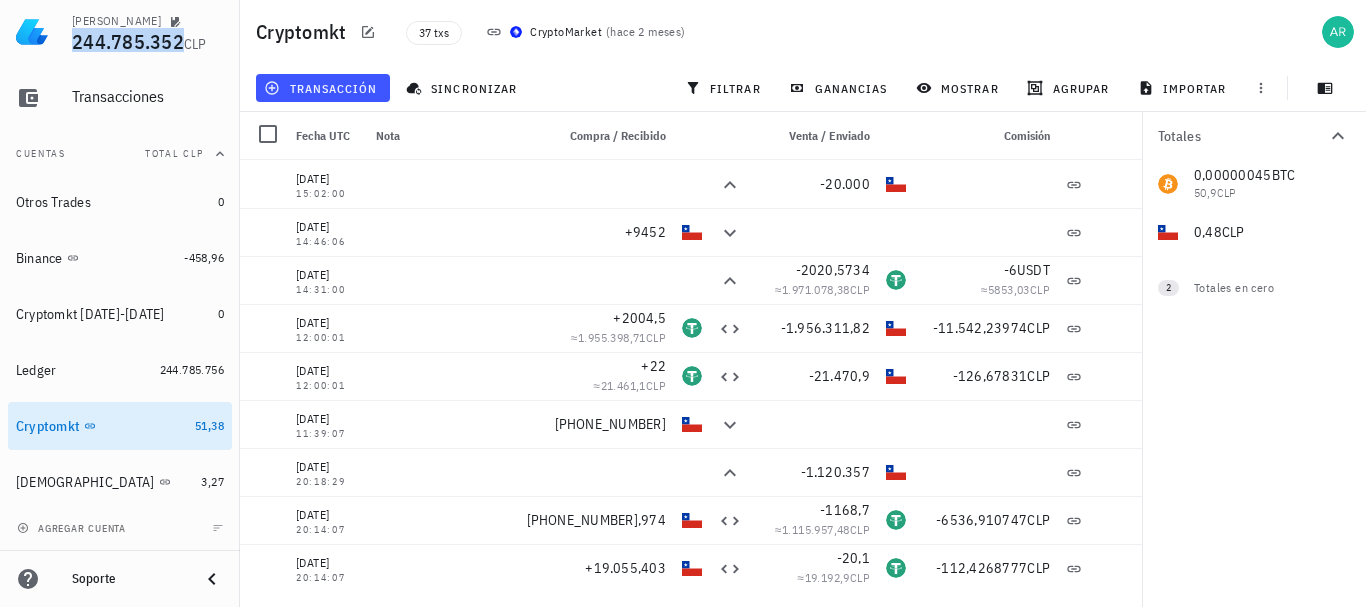 click on "244.785.352" at bounding box center (128, 41) 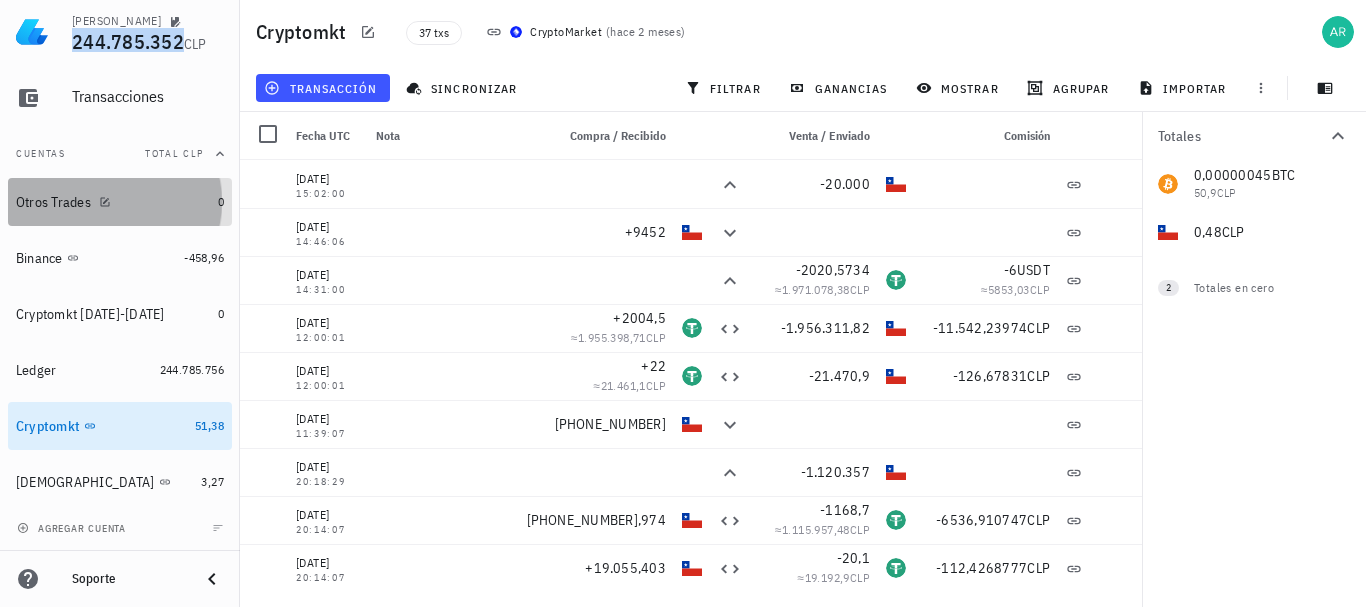 click on "Otros Trades" at bounding box center (53, 202) 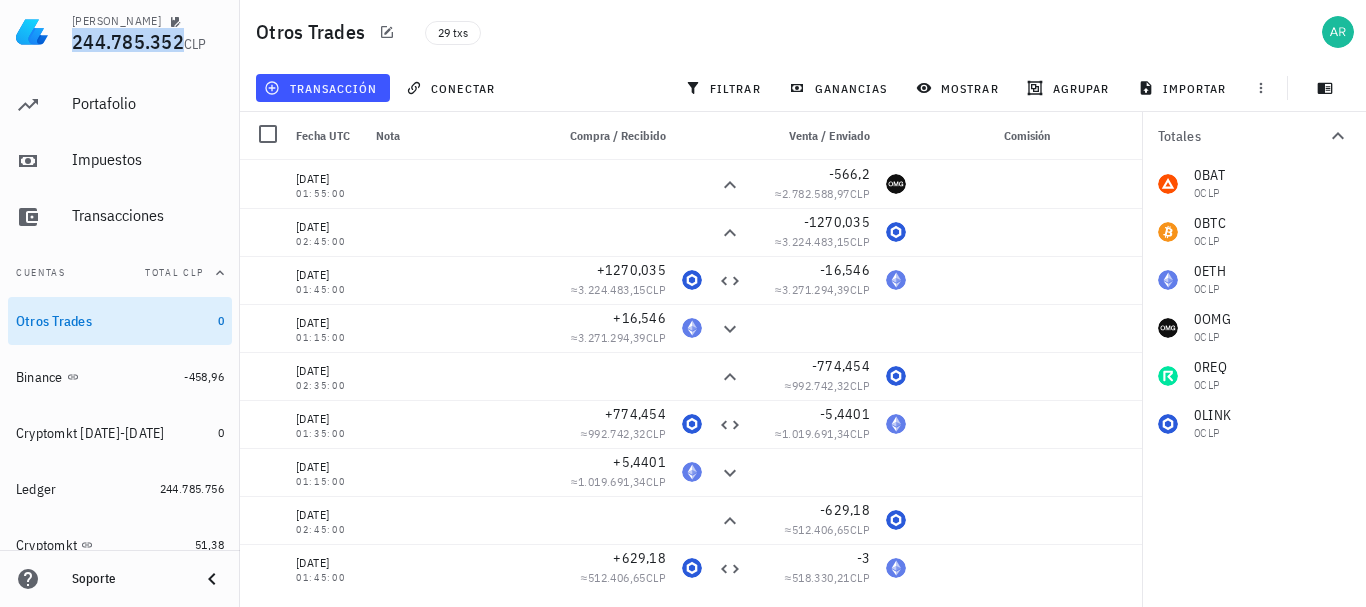 scroll, scrollTop: 0, scrollLeft: 0, axis: both 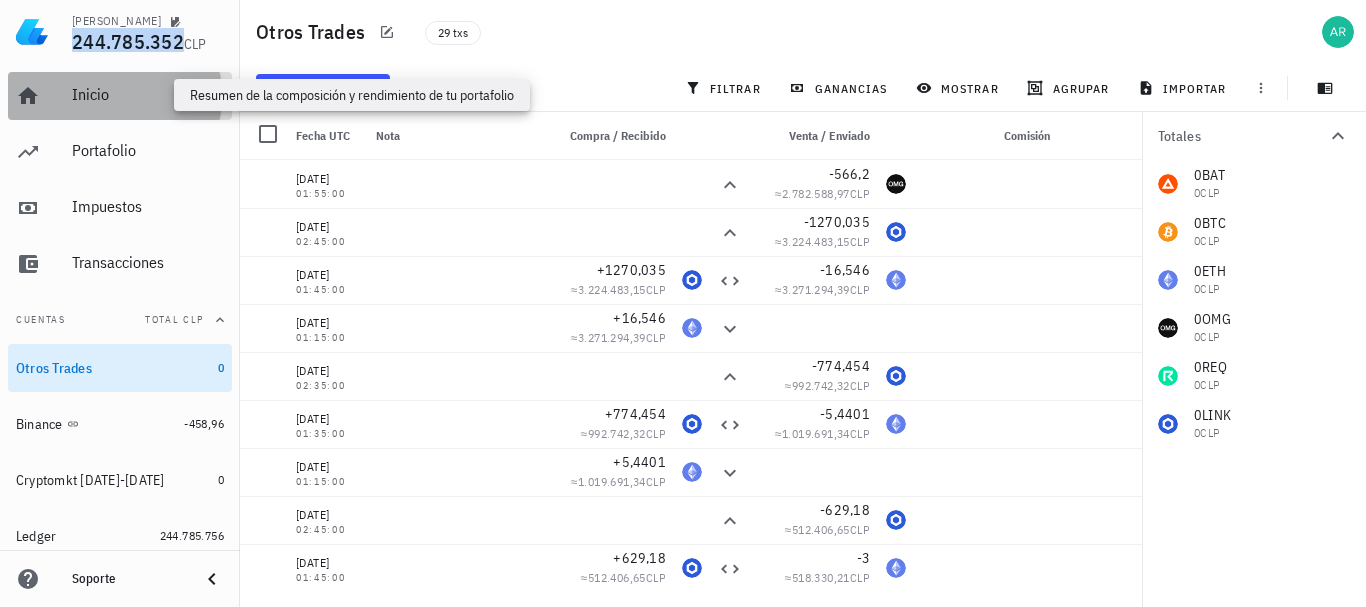 click on "Inicio" at bounding box center (148, 94) 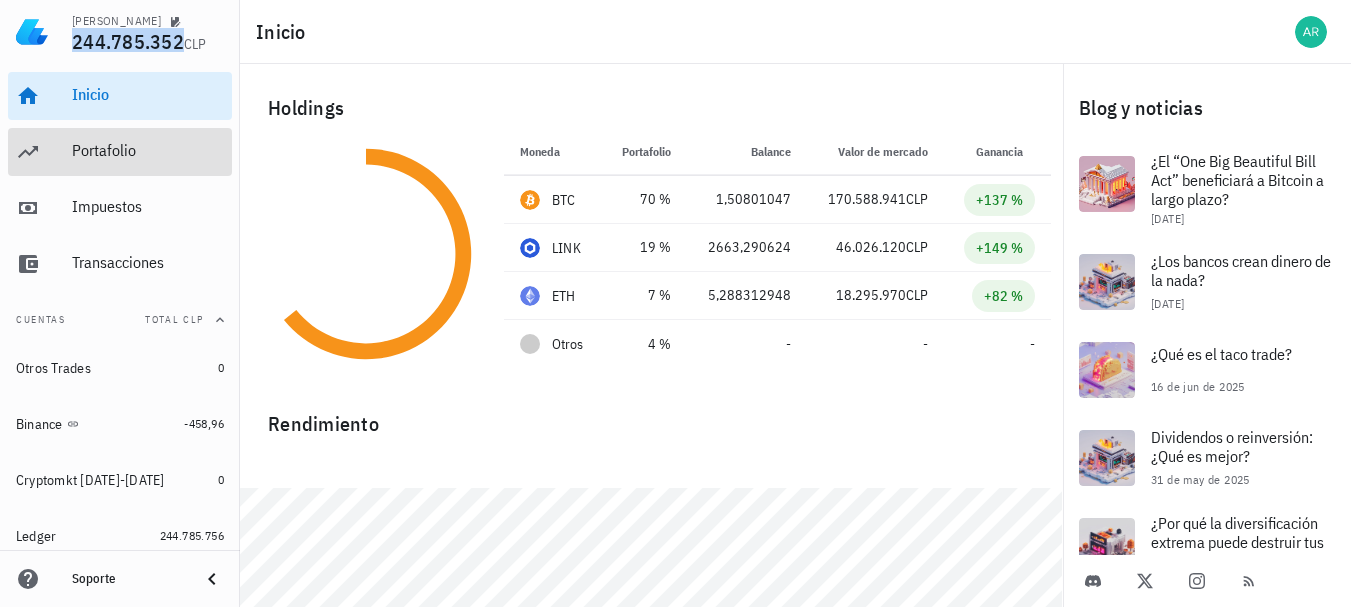 click on "Portafolio" at bounding box center [148, 151] 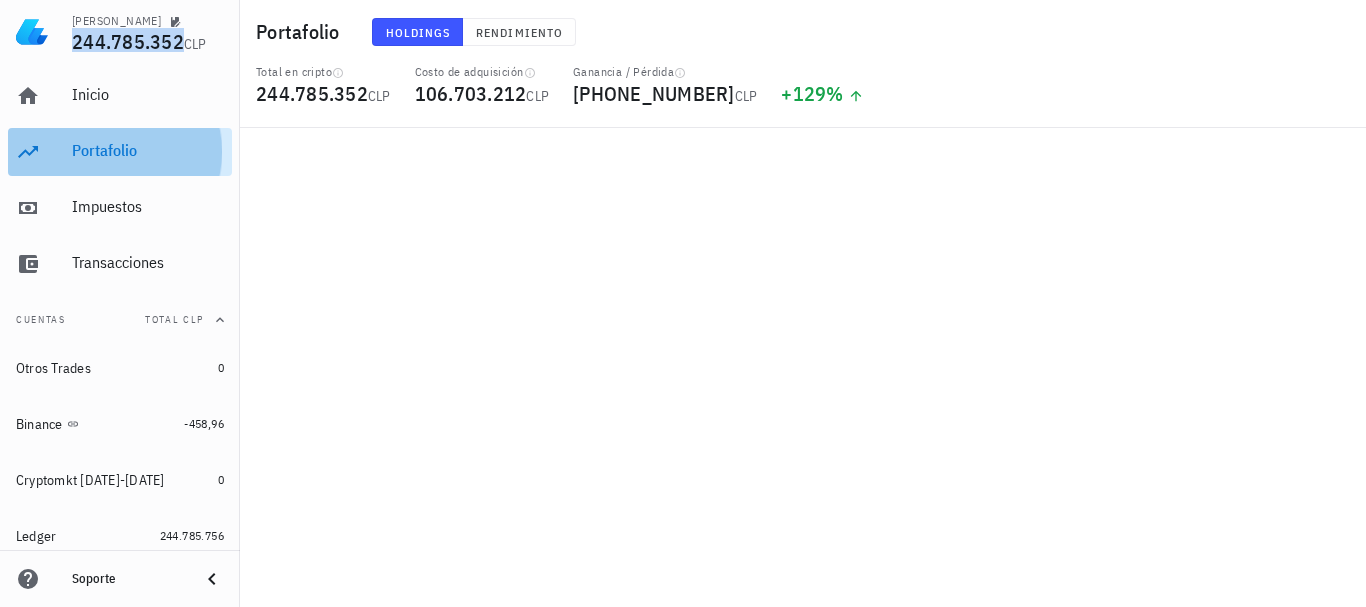 click on "Portafolio" at bounding box center [148, 151] 